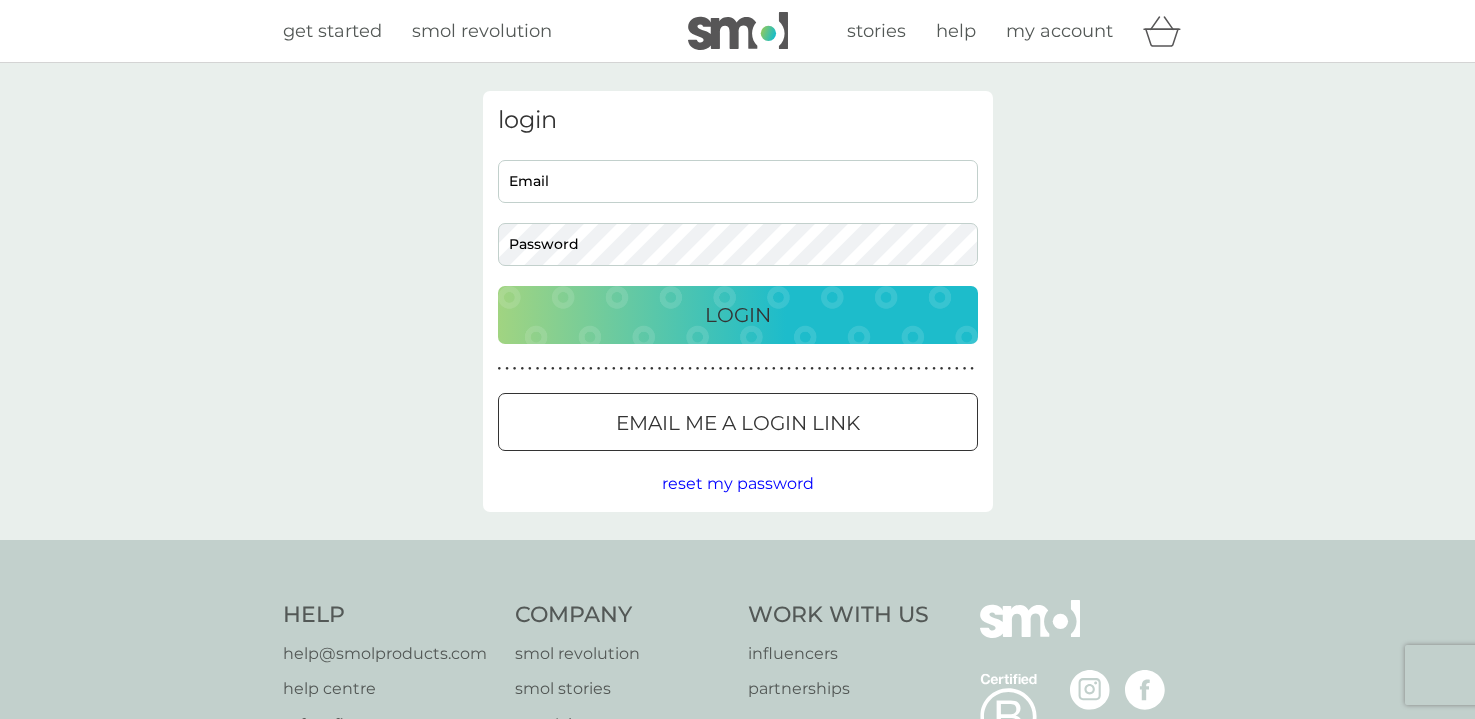 scroll, scrollTop: 0, scrollLeft: 0, axis: both 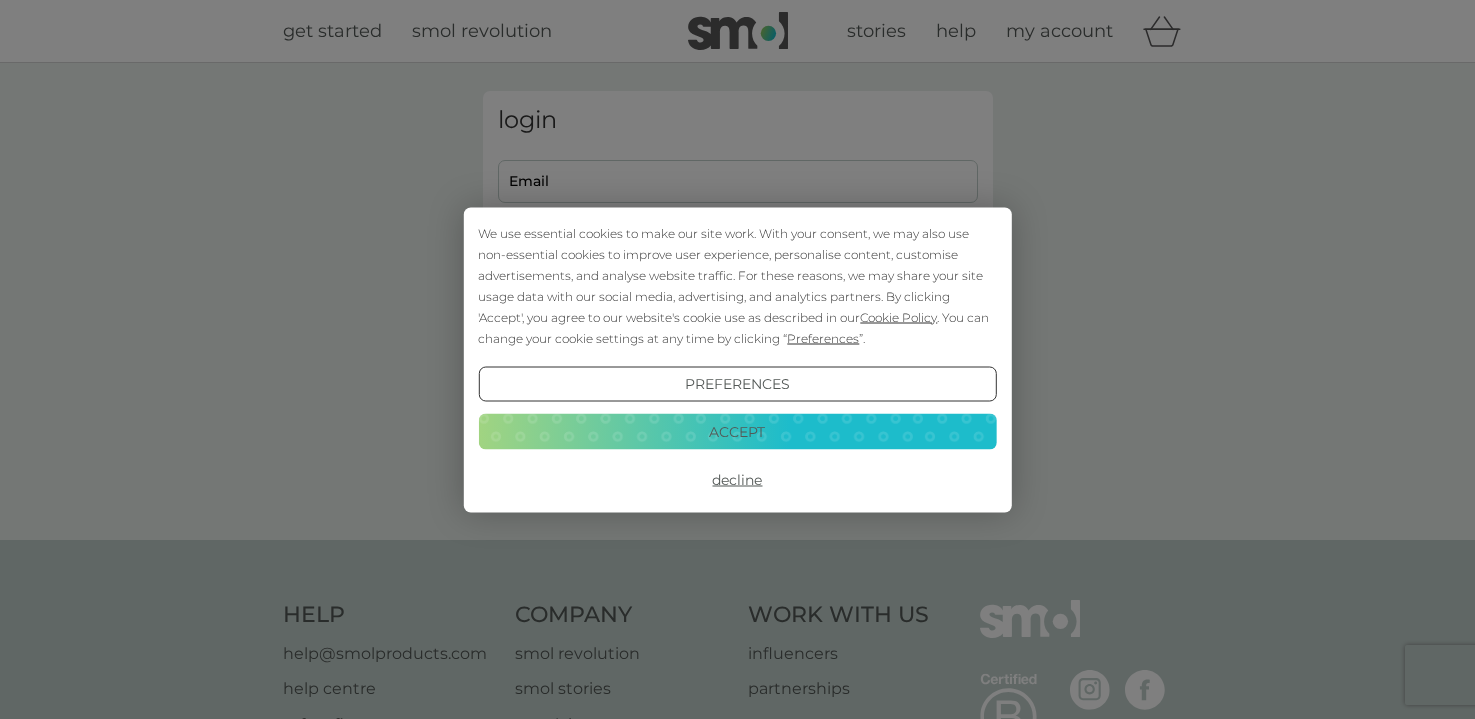 click on "Accept" at bounding box center (737, 432) 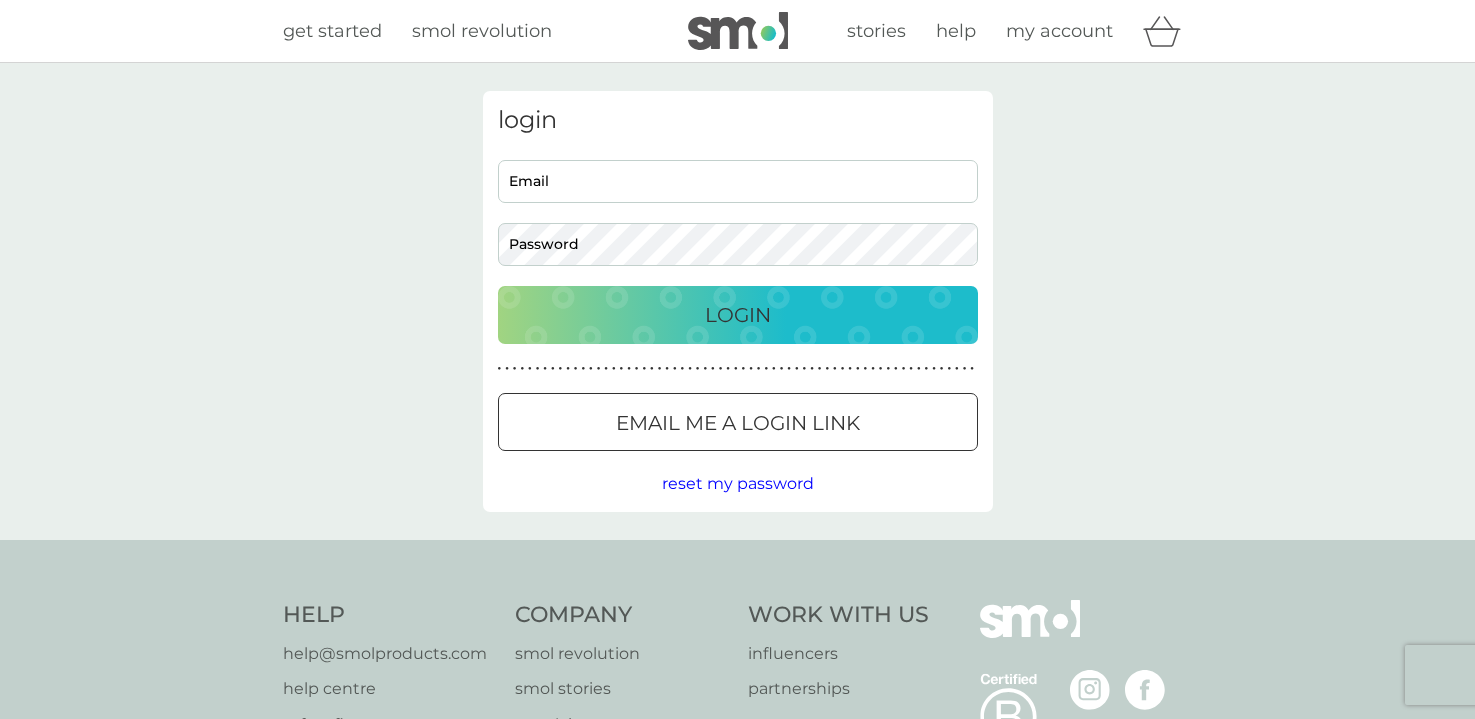 click on "Email" at bounding box center (738, 181) 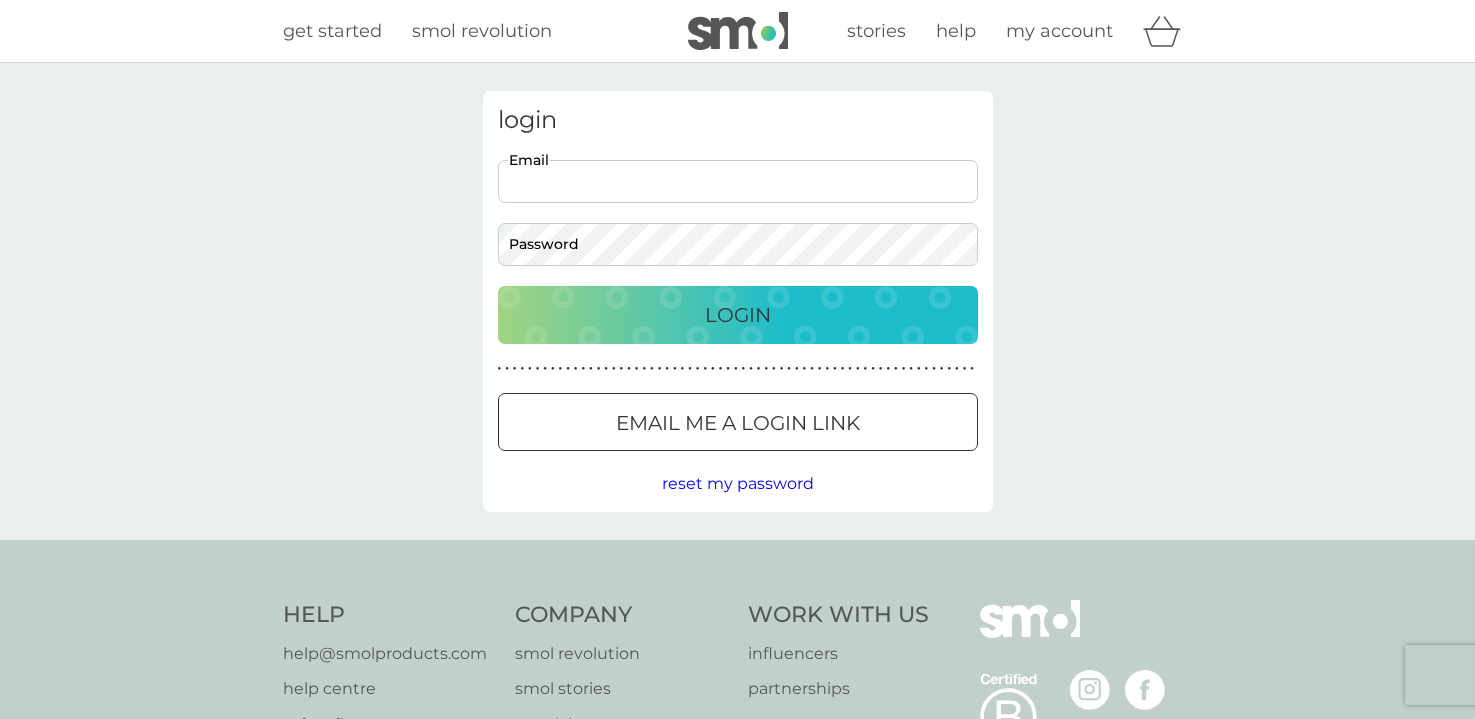 scroll, scrollTop: 0, scrollLeft: 0, axis: both 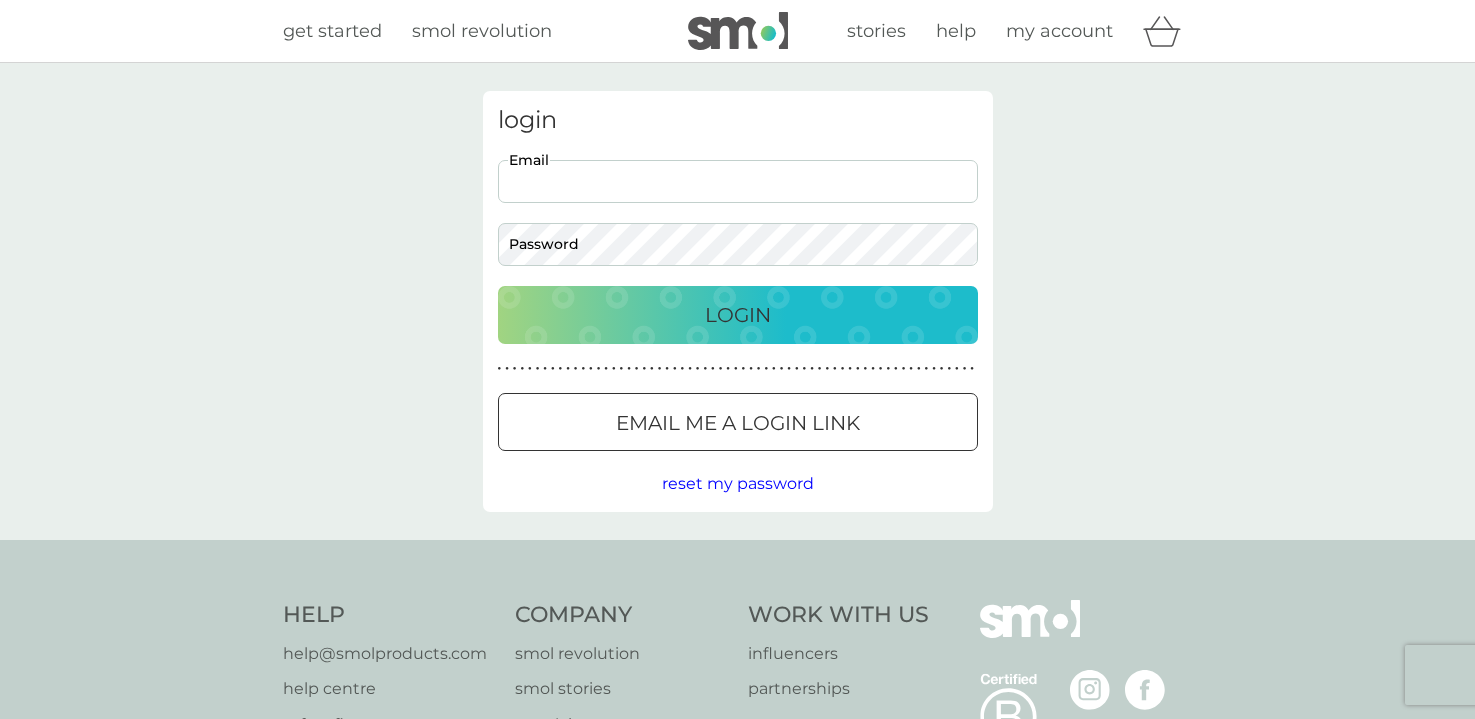 type on "[EMAIL]" 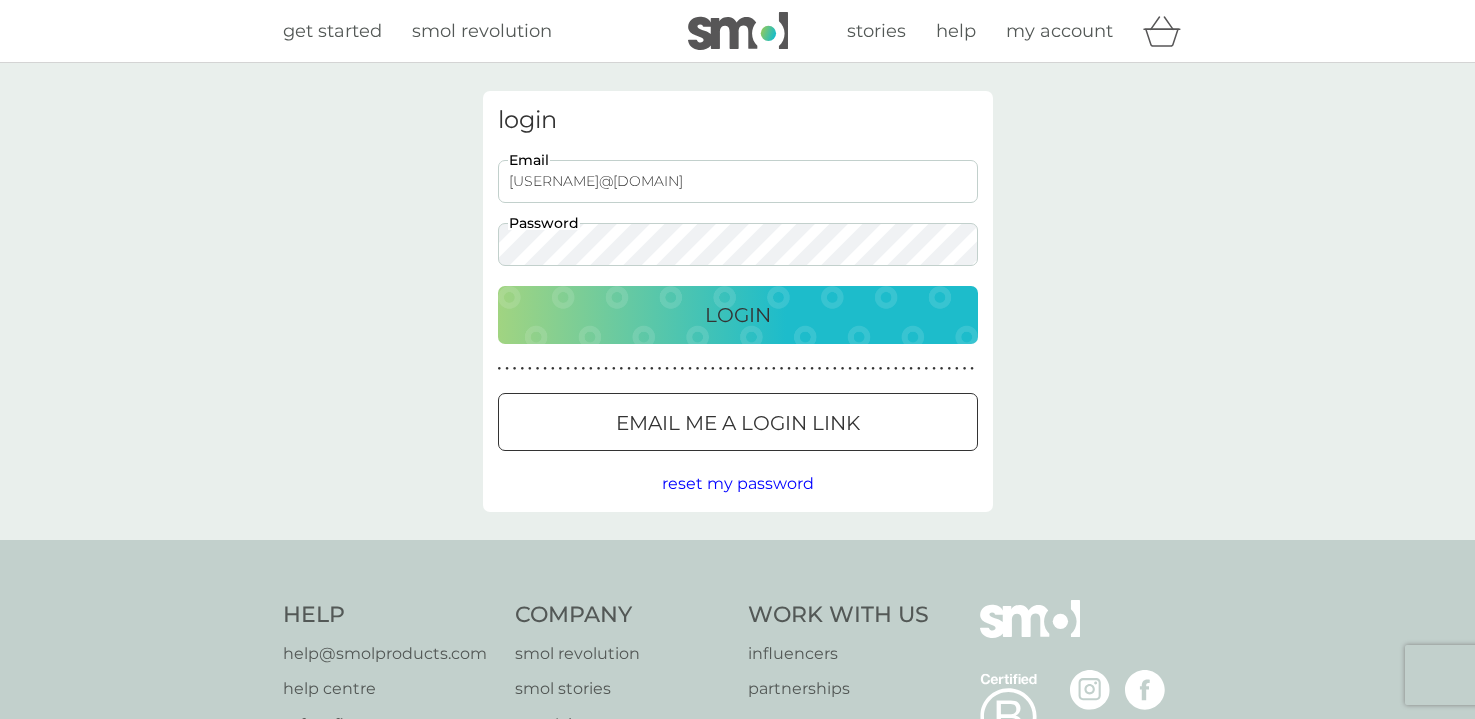 click on "Login" at bounding box center (738, 315) 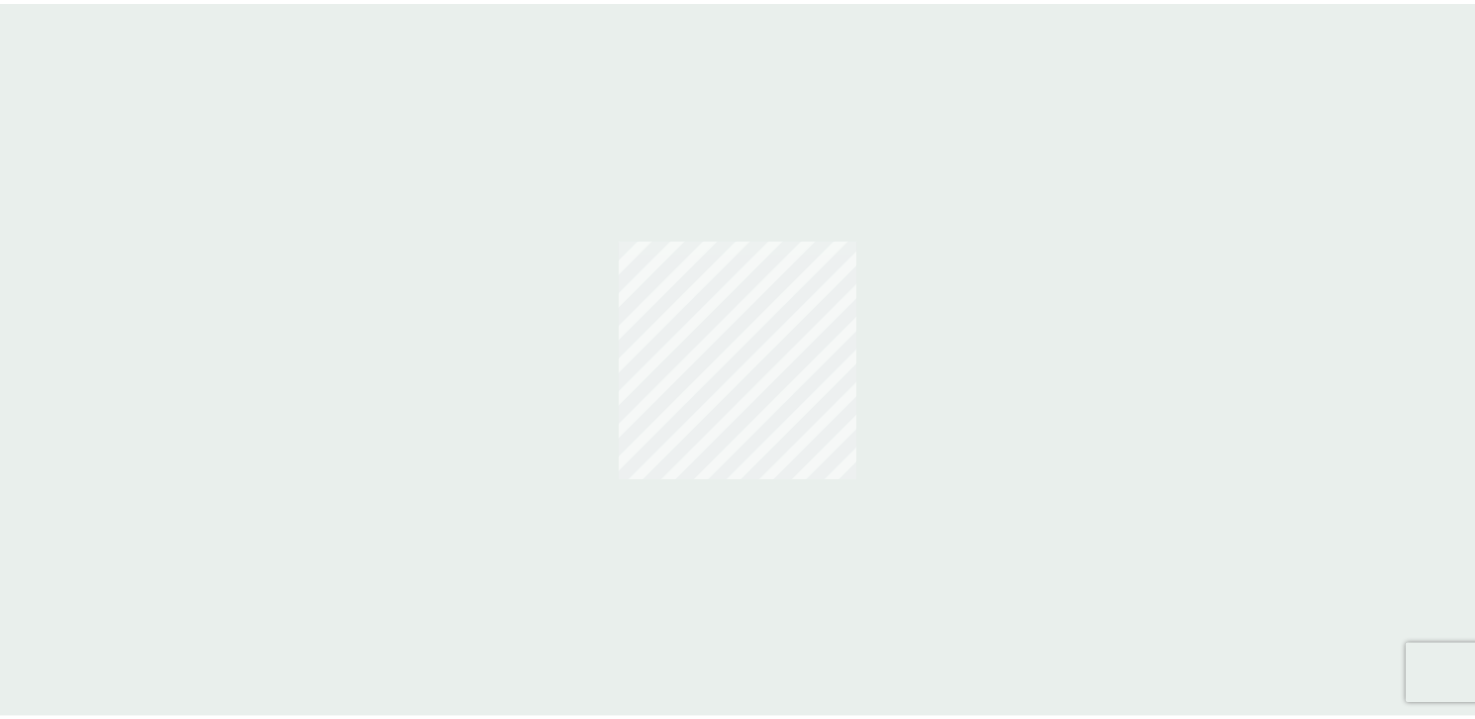 scroll, scrollTop: 0, scrollLeft: 0, axis: both 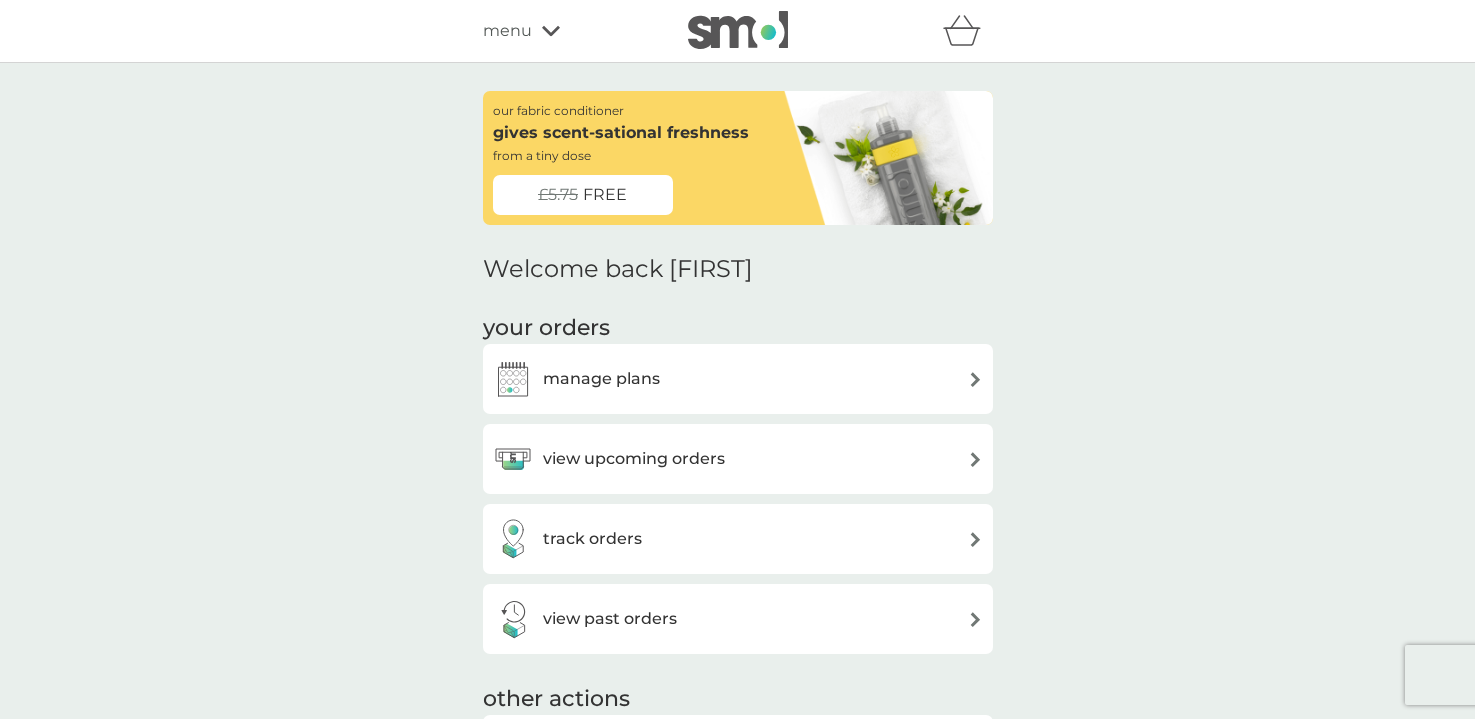 click on "manage plans" at bounding box center [738, 379] 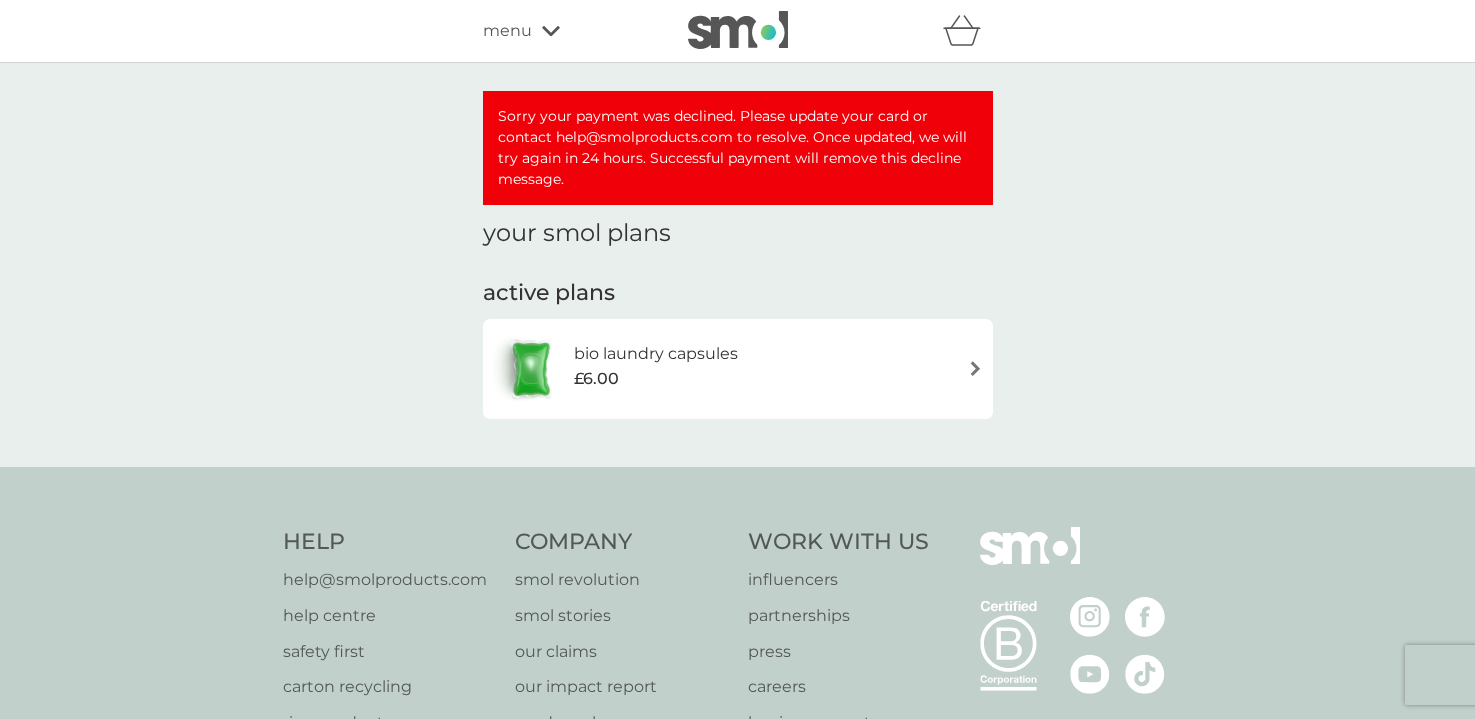 click on "bio laundry capsules" at bounding box center [656, 354] 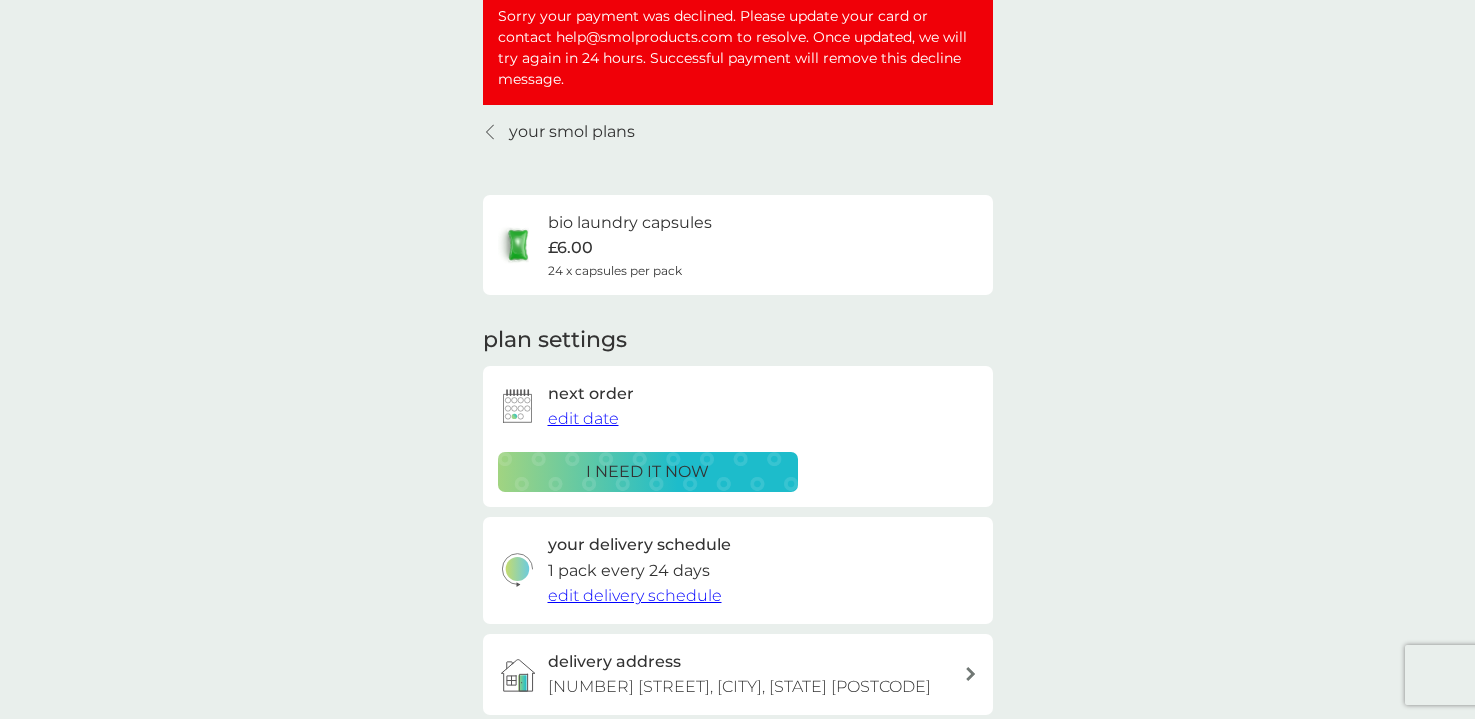scroll, scrollTop: 300, scrollLeft: 0, axis: vertical 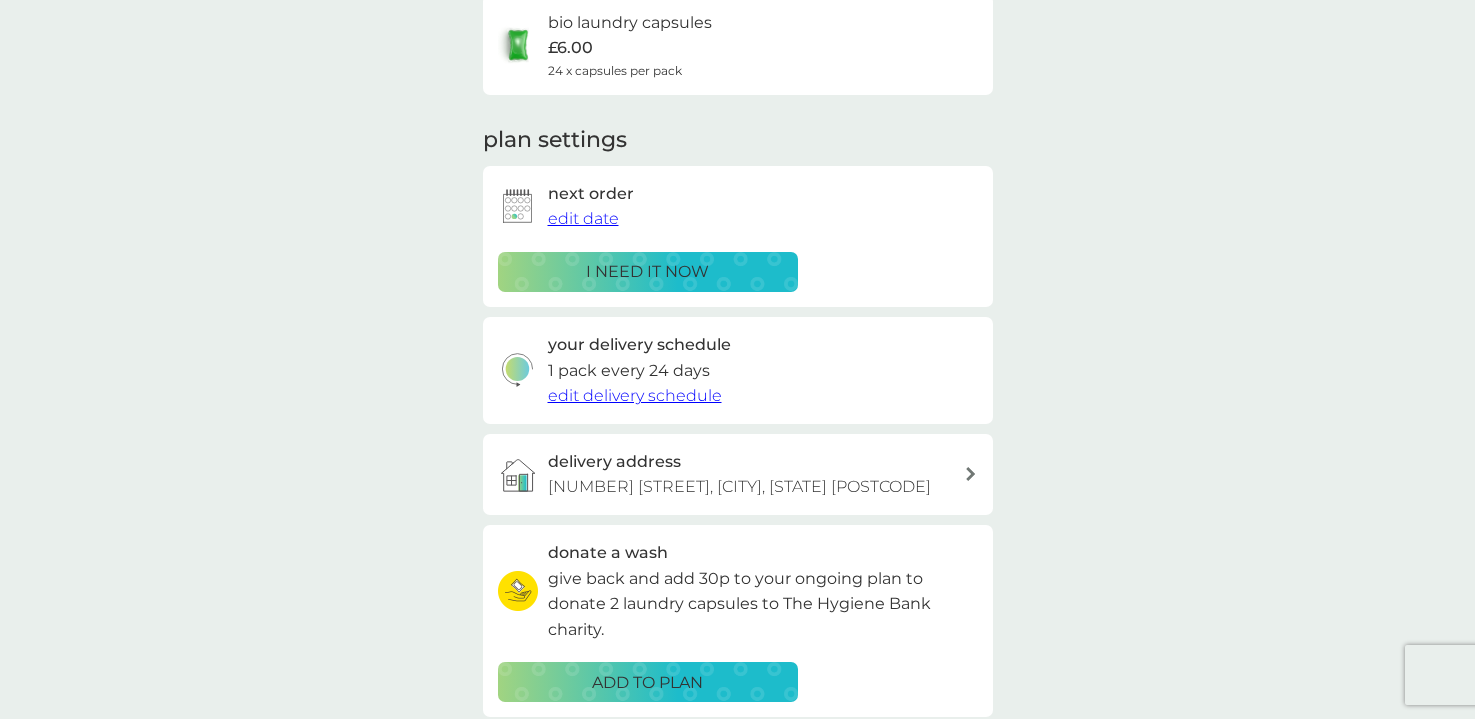 click on "i need it now" at bounding box center [647, 272] 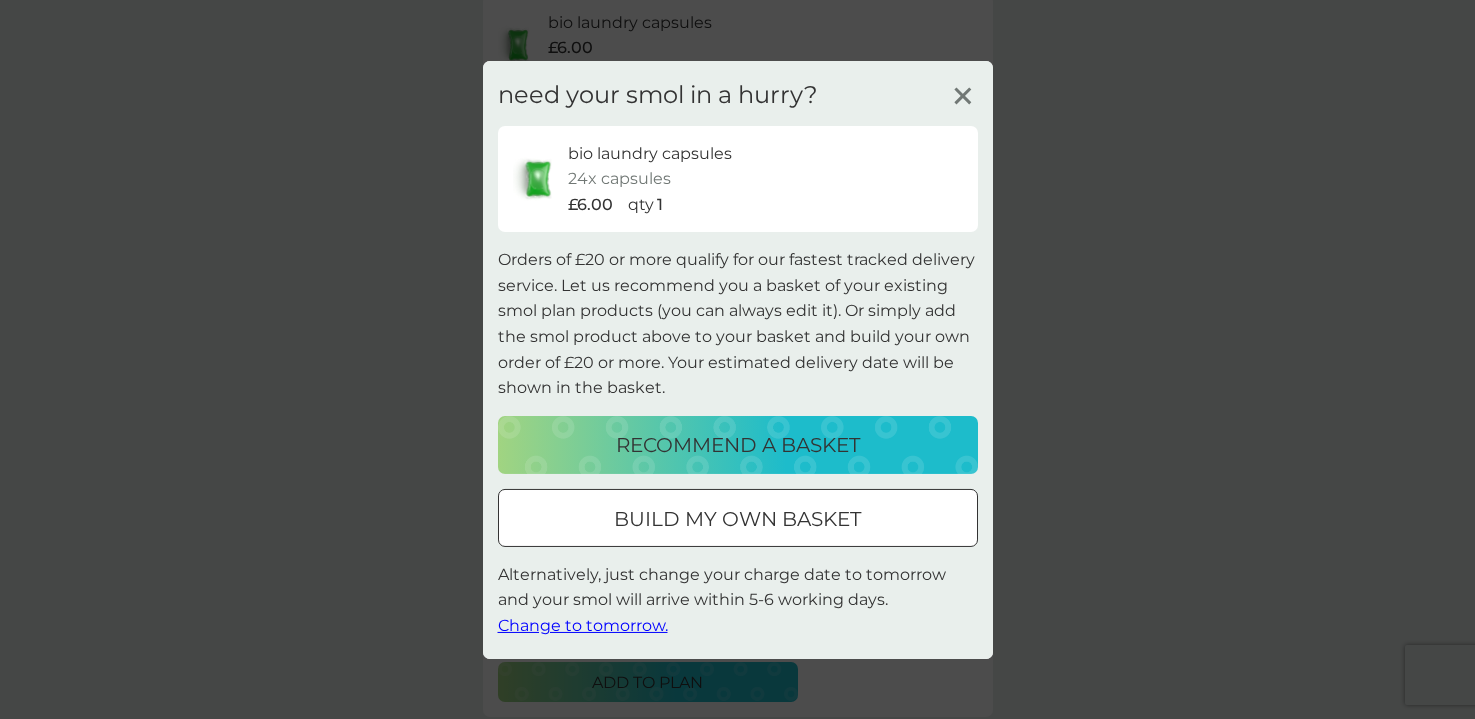 click 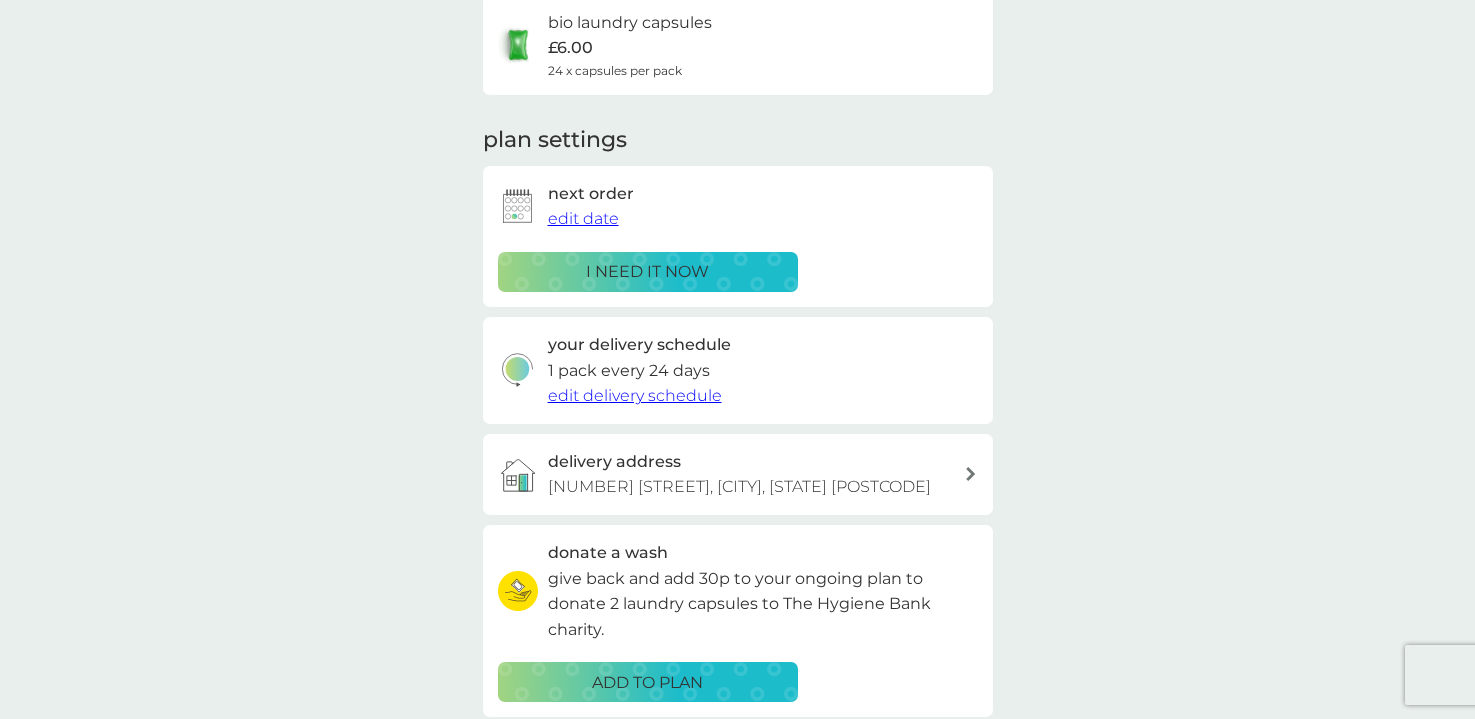 scroll, scrollTop: 0, scrollLeft: 0, axis: both 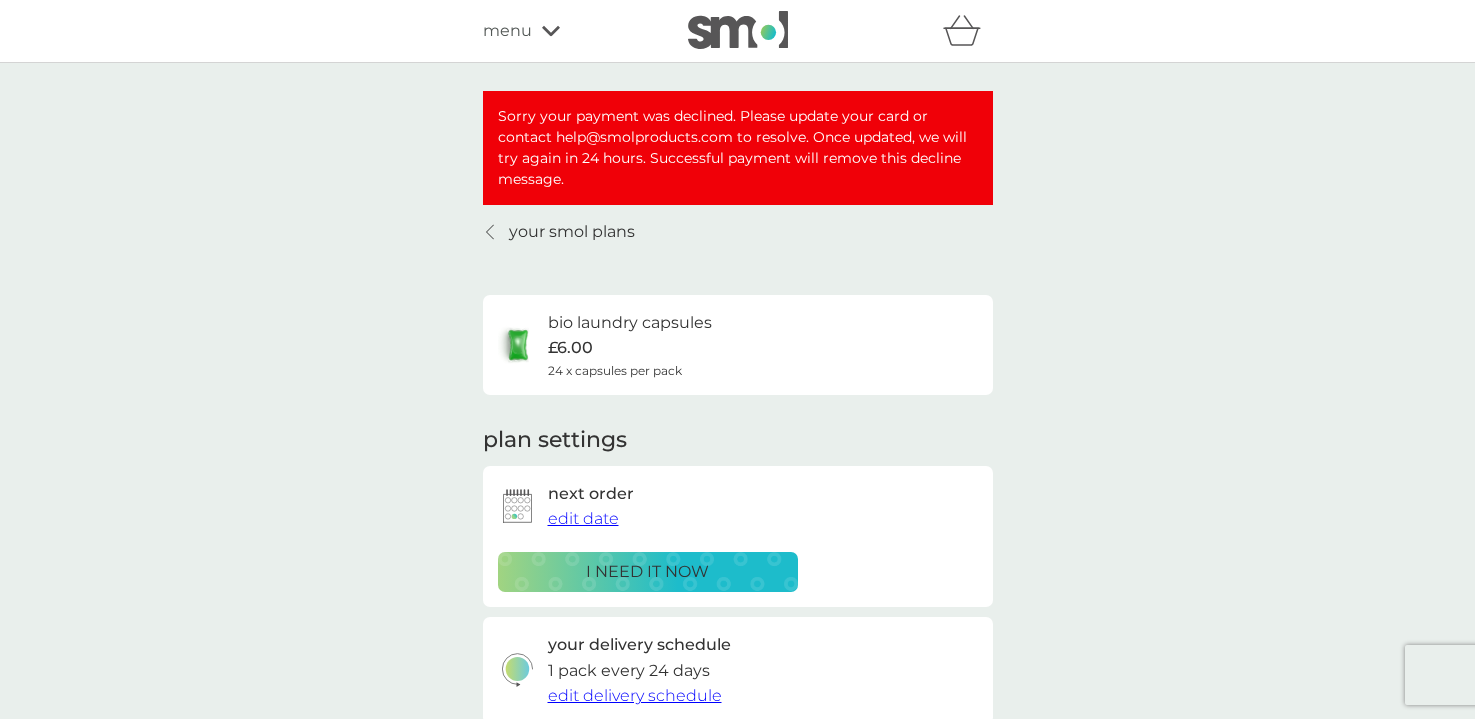 click 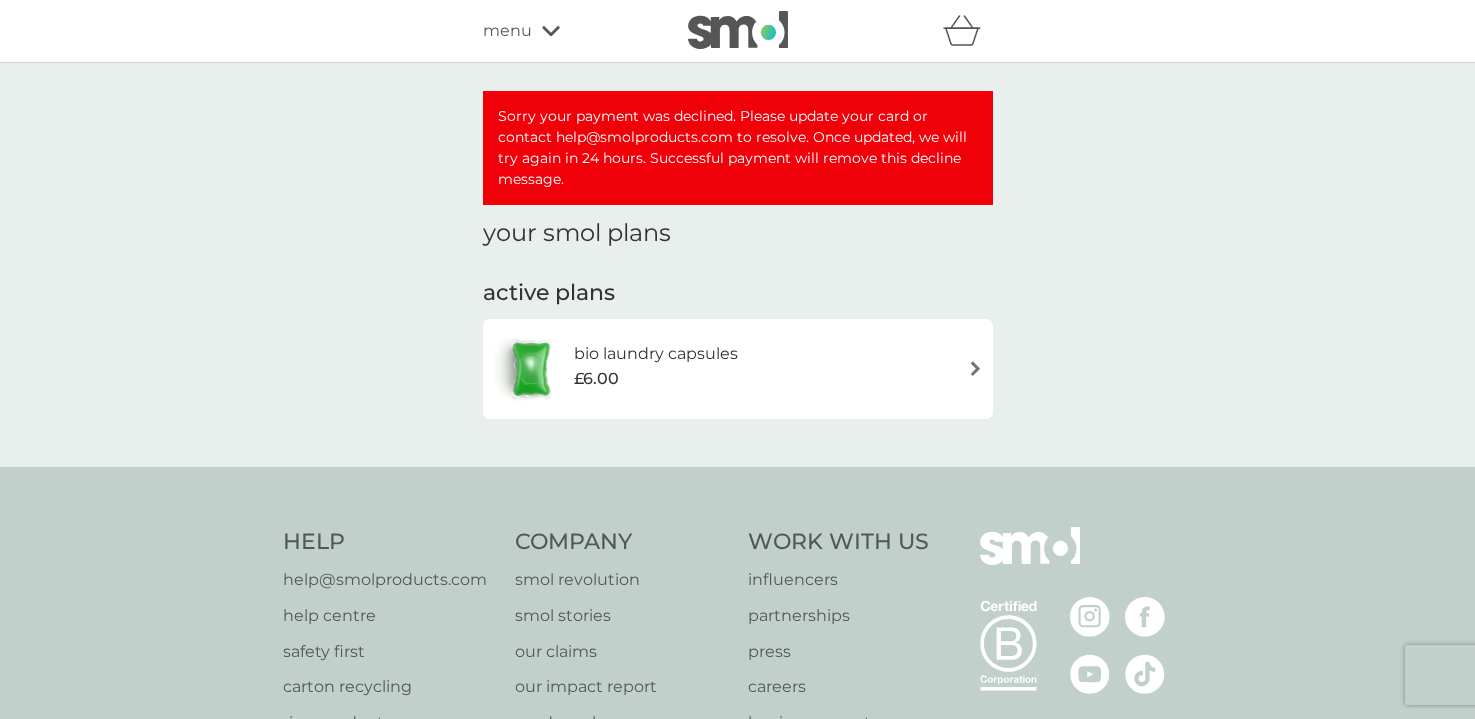 click 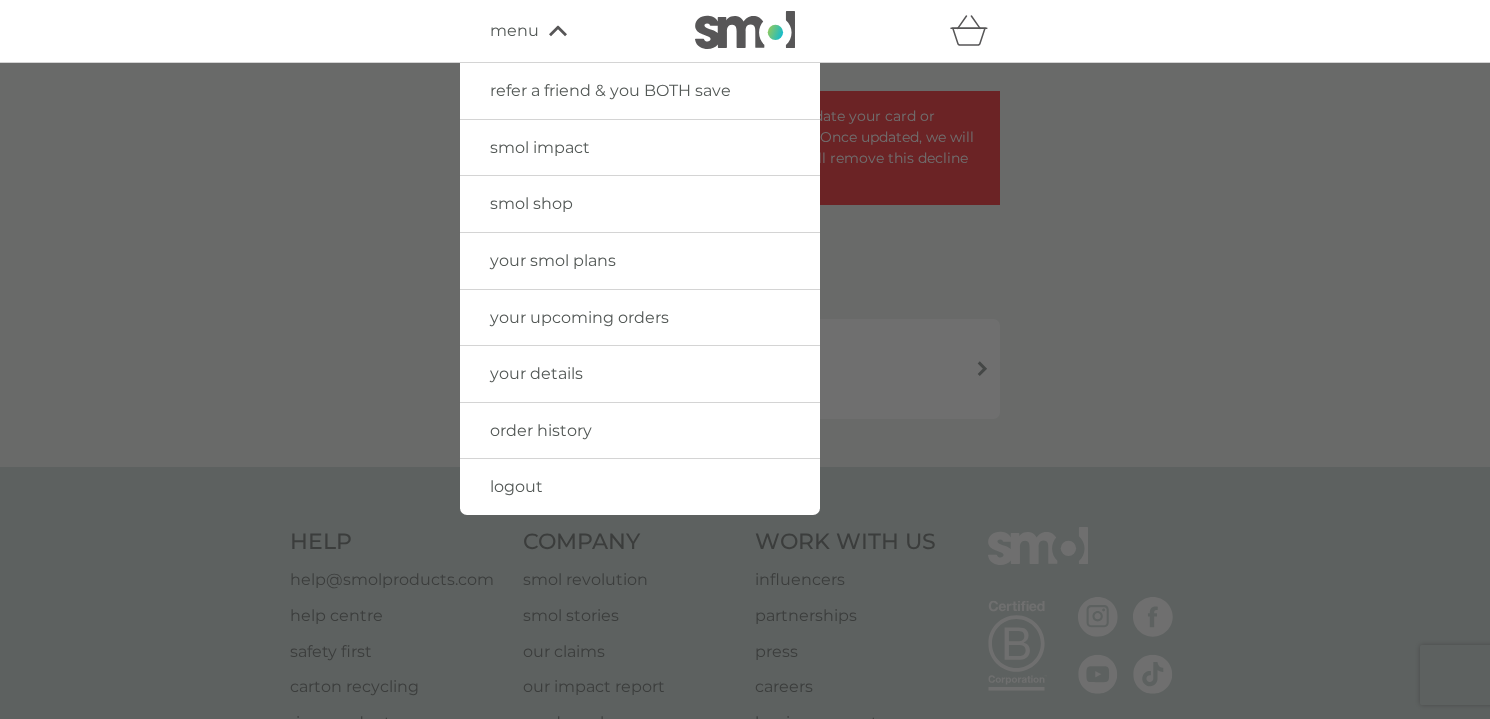 click on "your details" at bounding box center (536, 373) 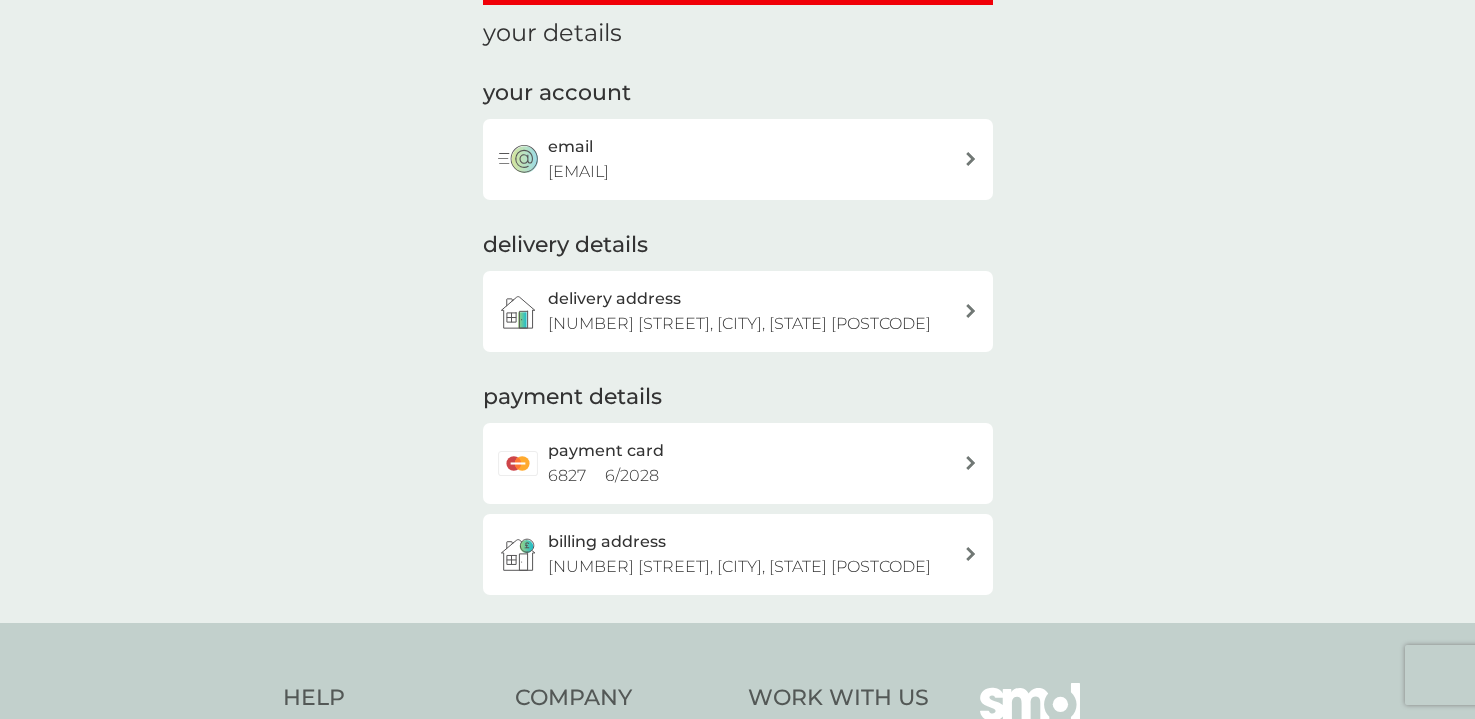 scroll, scrollTop: 0, scrollLeft: 0, axis: both 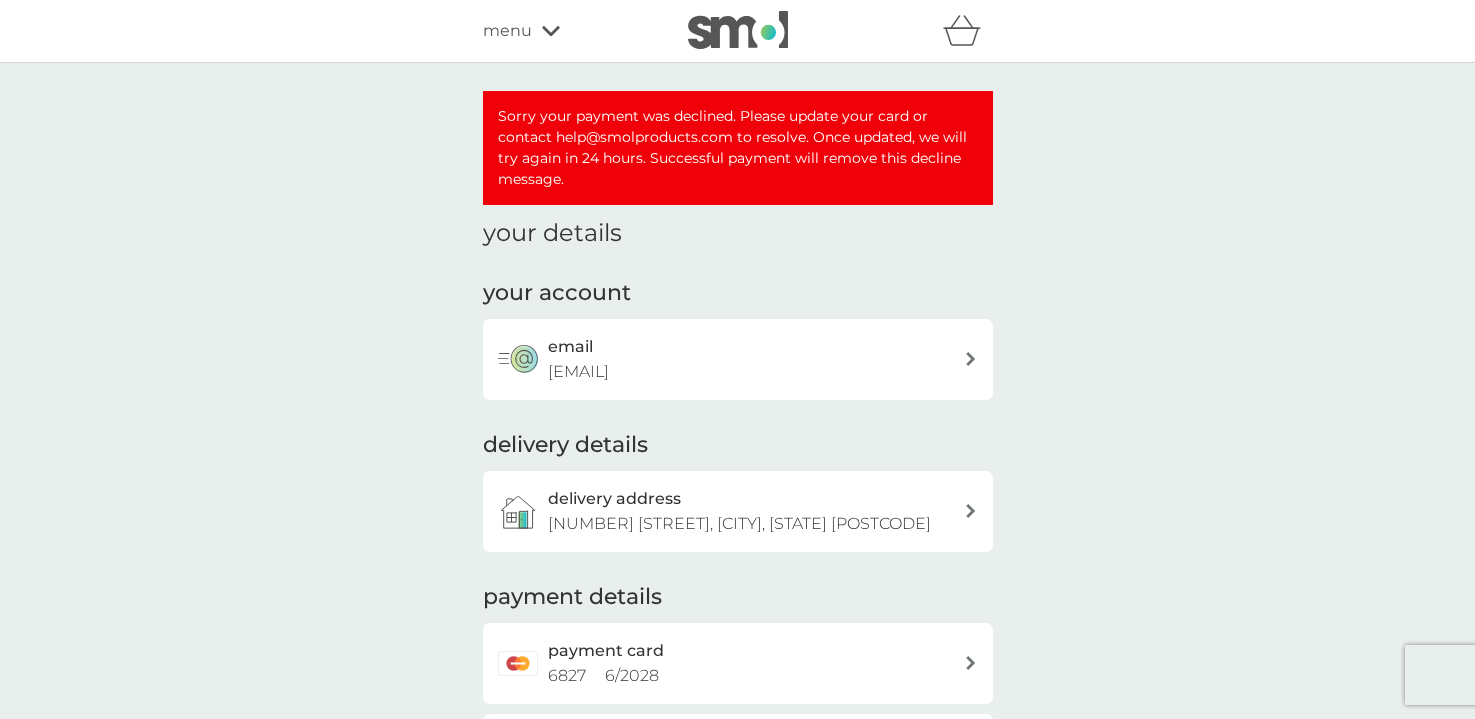 click on "Sorry your payment was declined. Please update your card or contact help@smolproducts.com to resolve. Once updated, we will try again in 24 hours. Successful payment will remove this decline message." at bounding box center (738, 148) 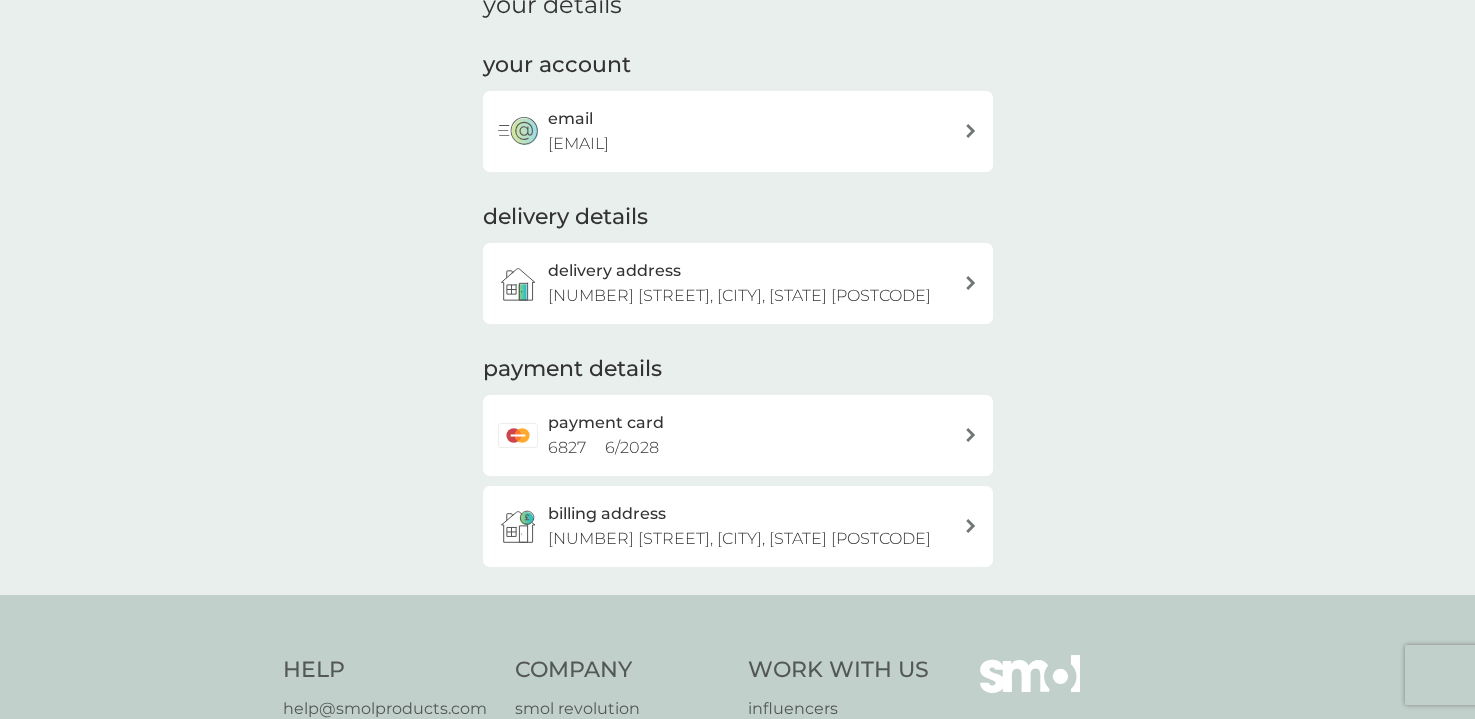 scroll, scrollTop: 400, scrollLeft: 0, axis: vertical 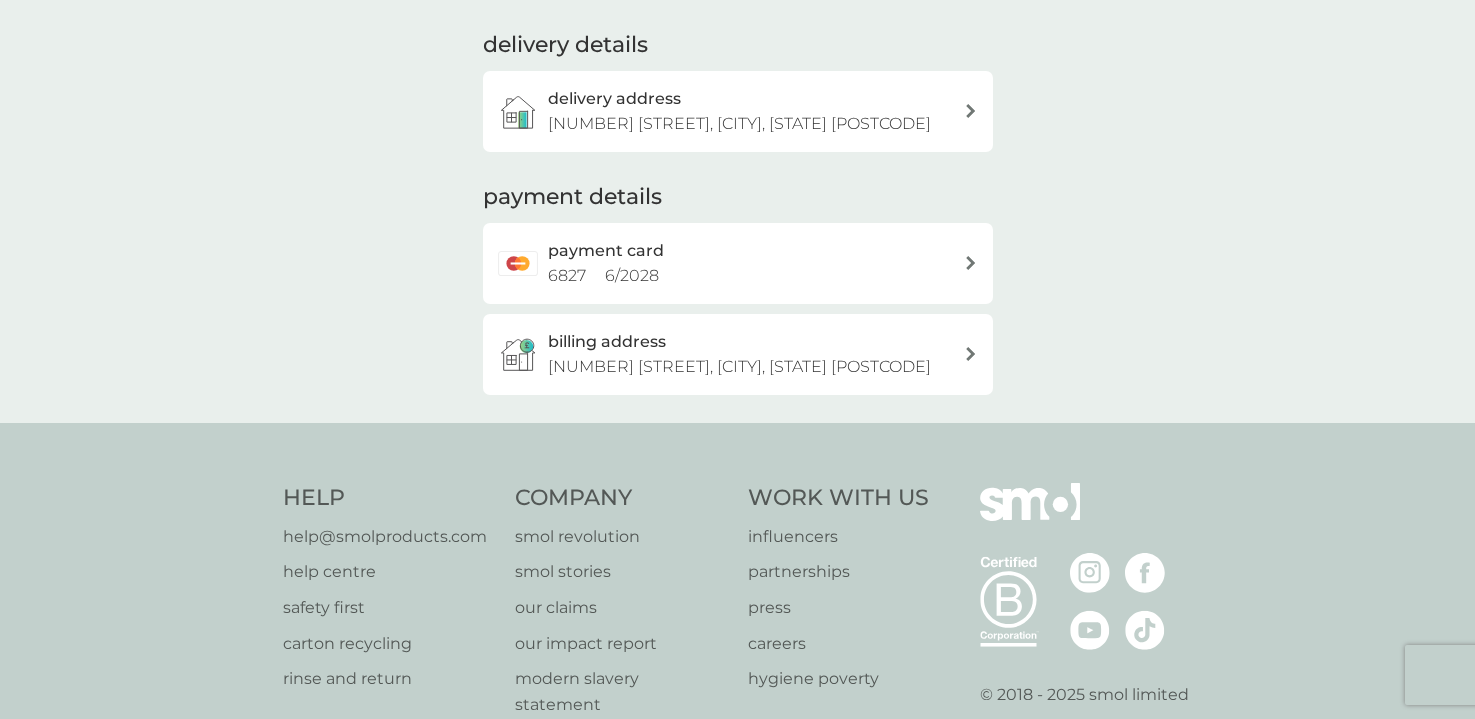 click on "payment card [NUMBER] [NUMBER] / [NUMBER]" at bounding box center [756, 263] 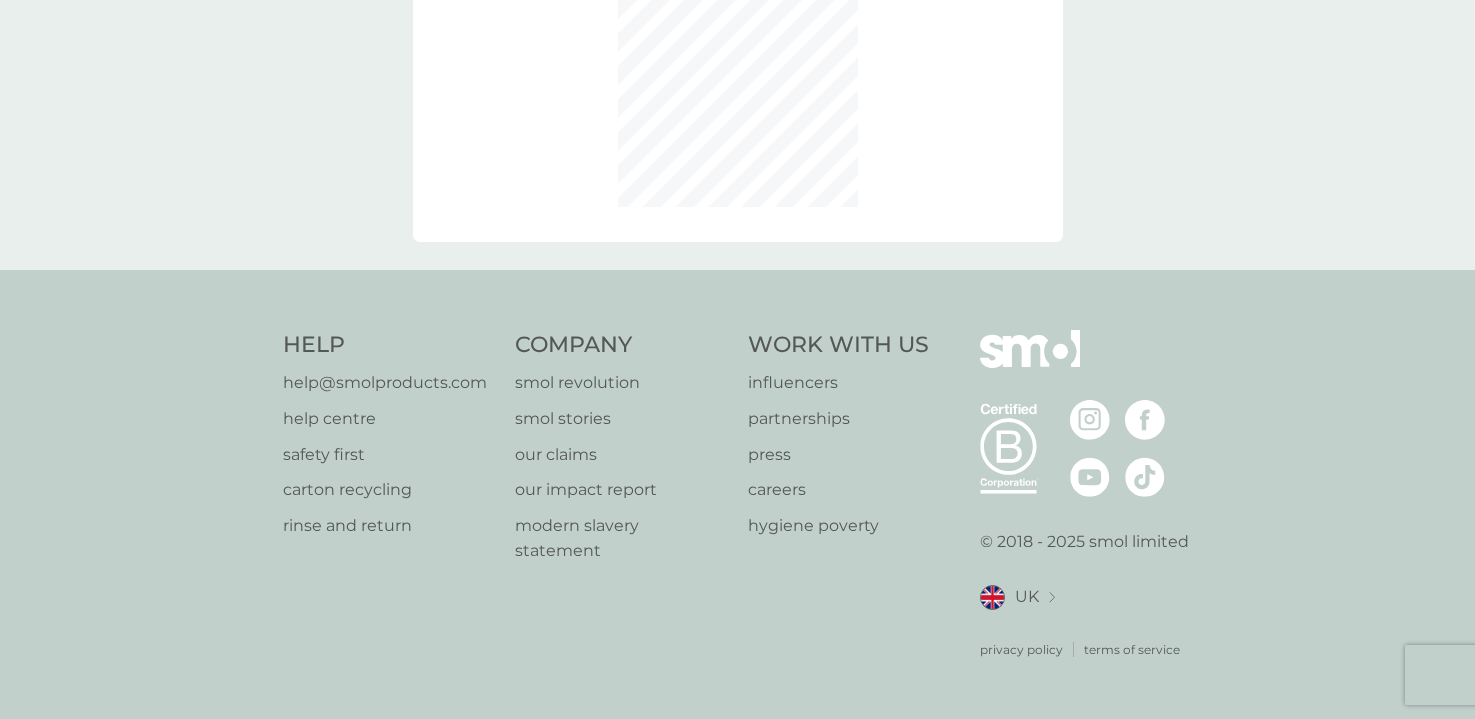 scroll, scrollTop: 0, scrollLeft: 0, axis: both 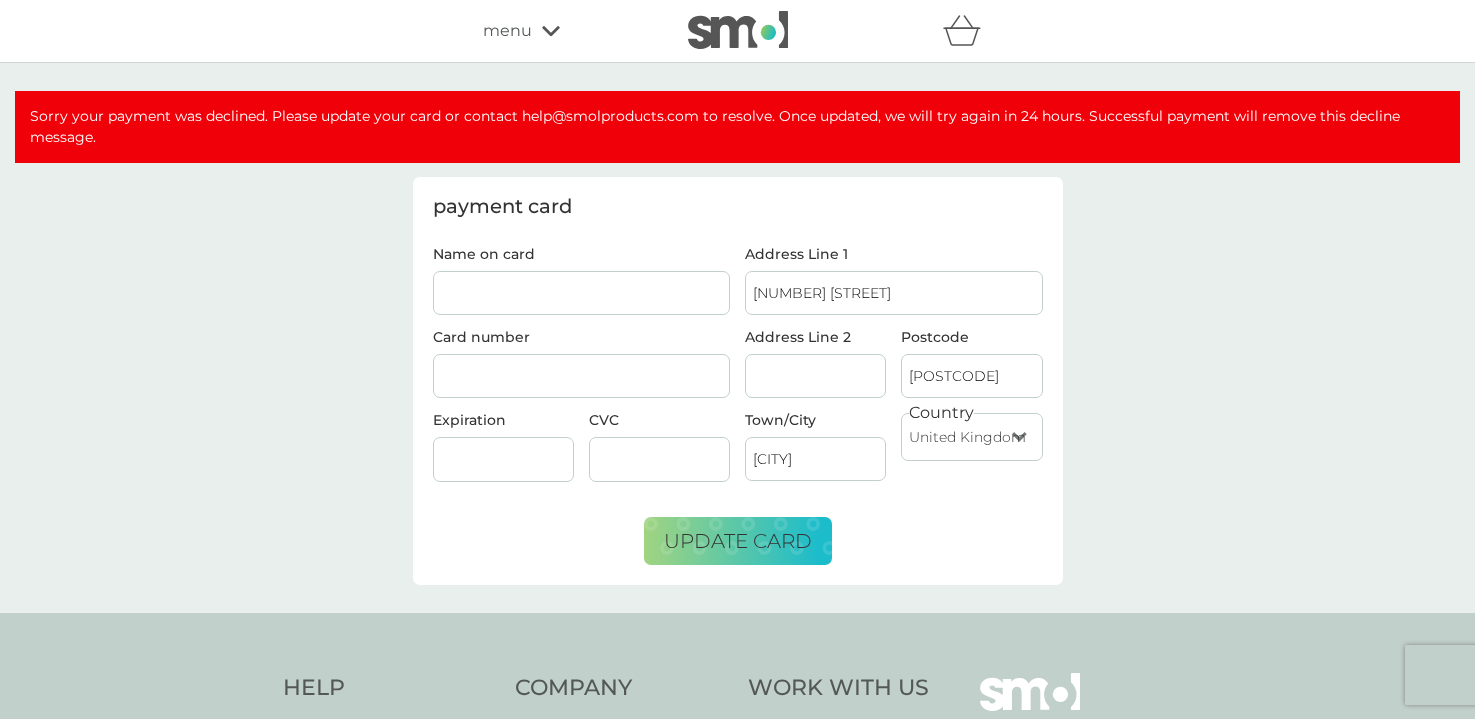 click on "Name on card" at bounding box center (582, 293) 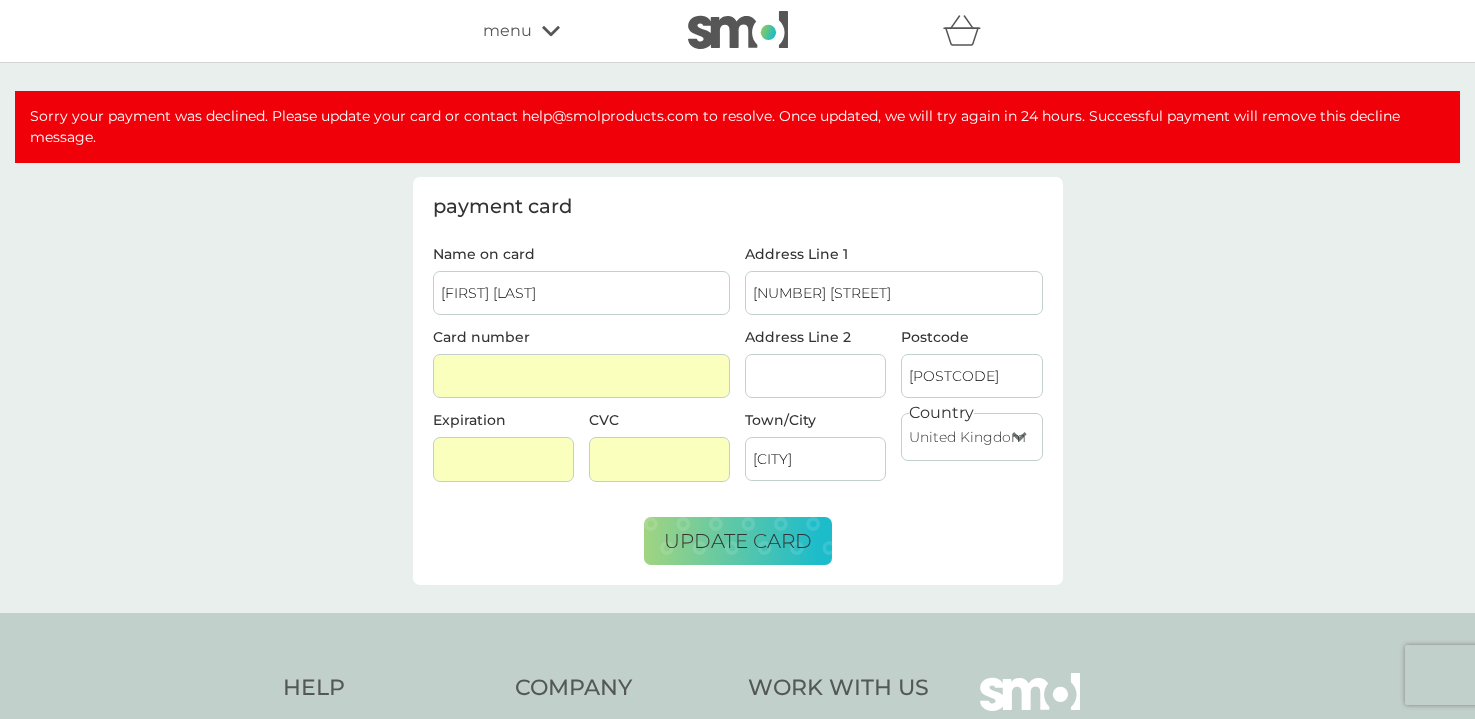 click on "Sorry your payment was declined. Please update your card or contact help@smolproducts.com to resolve. Once updated, we will try again in 24 hours. Successful payment will remove this decline message. payment card Name on card [FIRST] [LAST] Card number [NUMBER] Expiration CVC Address Line 1 [NUMBER] [STREET] Address Line 2 Postcode [POSTCODE] Town/City [CITY] Country United Kingdom Jersey Guernsey Isle of Man United States Republic of Ireland Bulgaria Poland France Germany Netherlands update card" at bounding box center (737, 338) 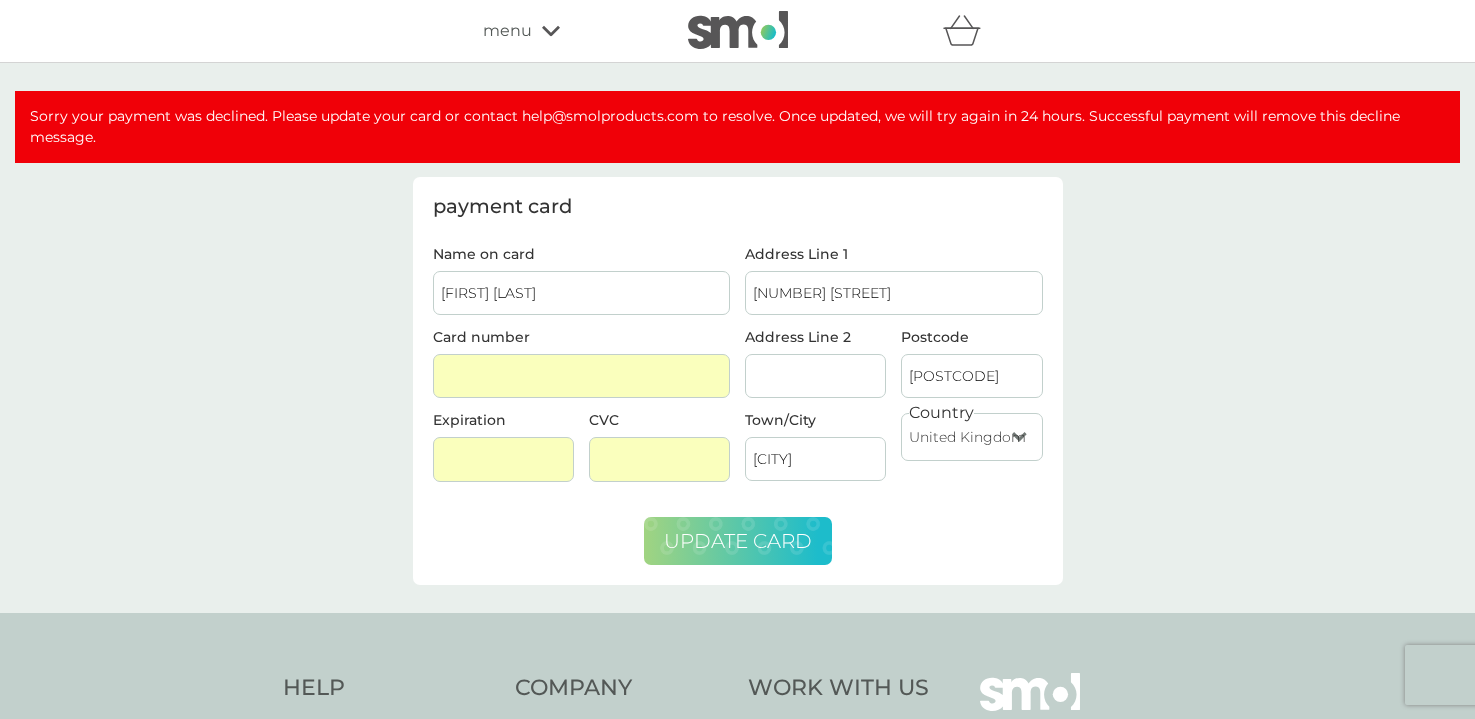 click on "update card" at bounding box center [738, 541] 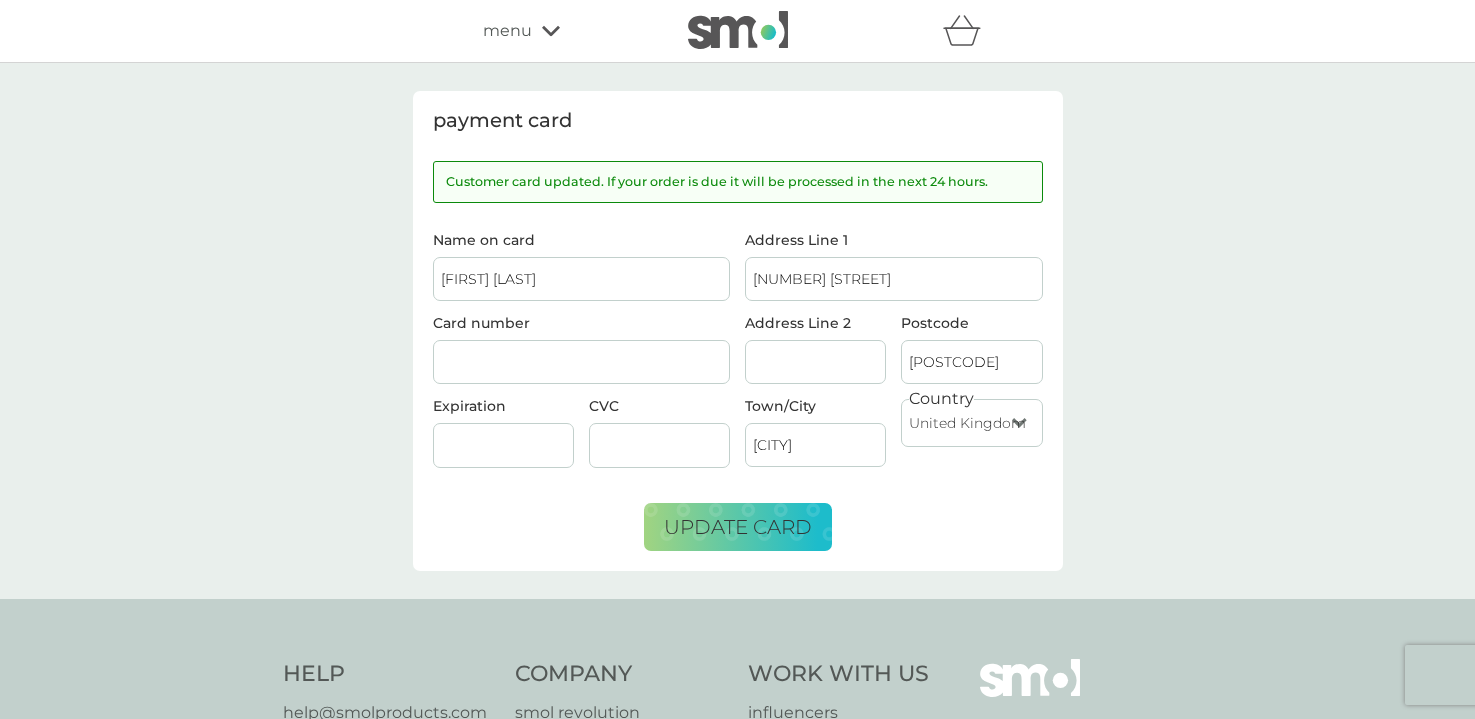 click on "payment card Customer card updated. If your order is due it will be processed in the next 24 hours. Name on card [FIRST] [LAST] Card number [NUMBER] Expiration CVC Address Line 1 [NUMBER] [STREET] Address Line 2 Postcode [POSTCODE] Town/City [CITY] Country United Kingdom Jersey Guernsey Isle of Man United States Republic of Ireland Bulgaria Poland France Germany Netherlands update card" at bounding box center [737, 331] 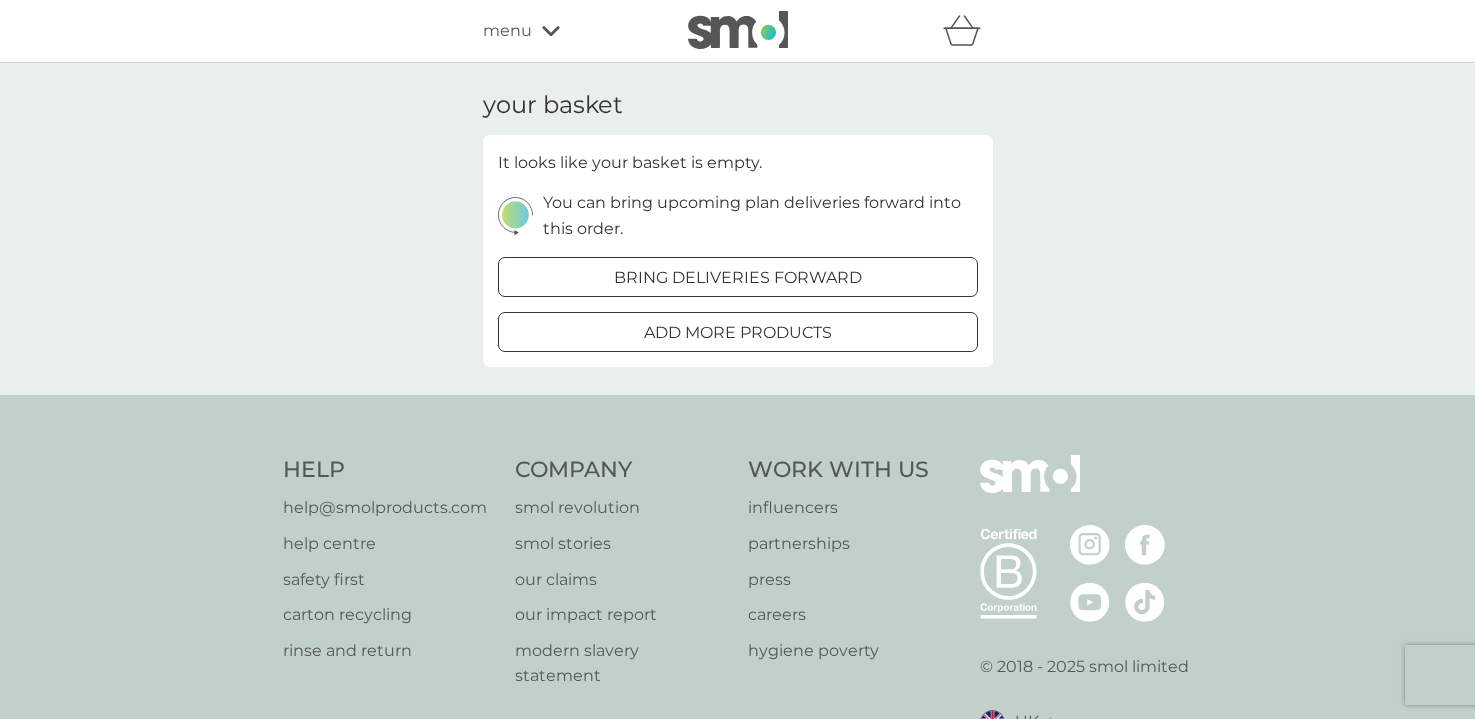 click on "menu" at bounding box center (507, 31) 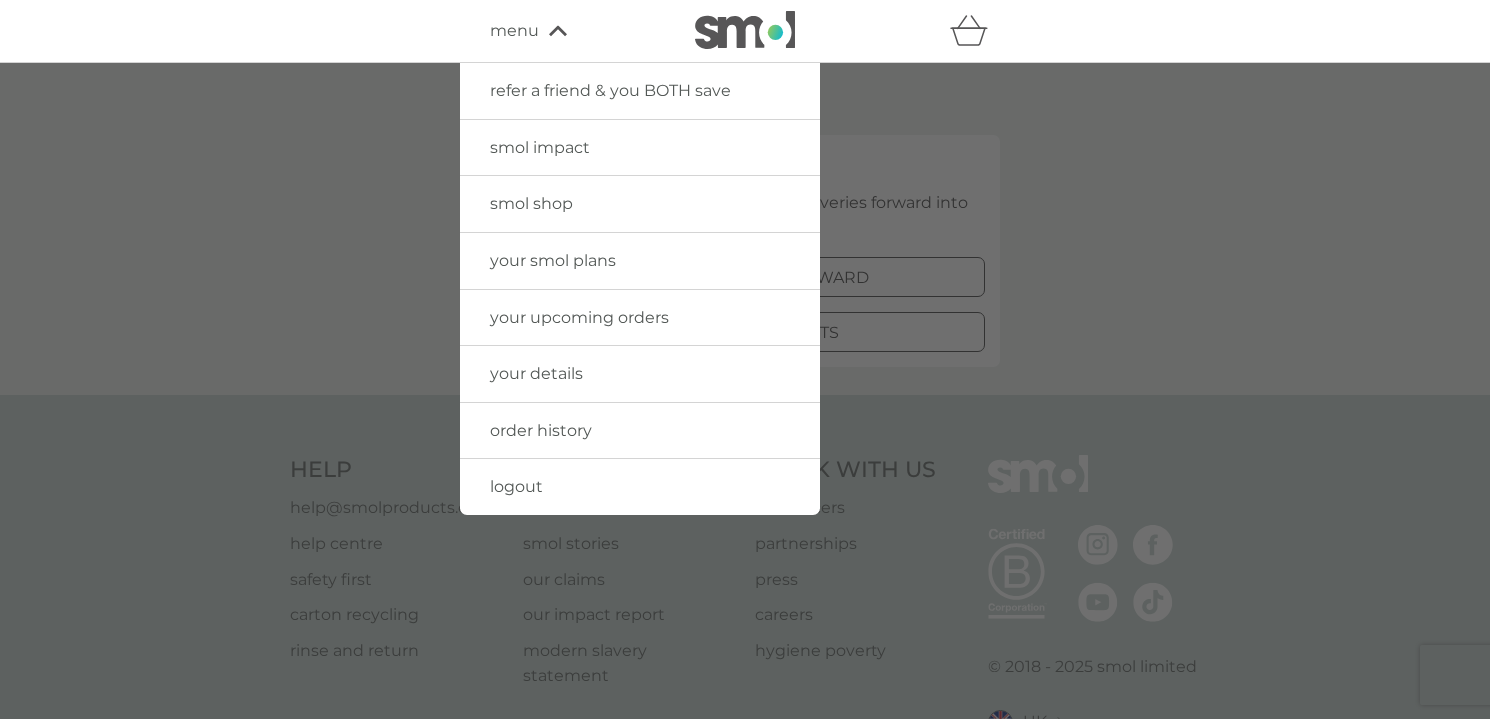 click at bounding box center [745, 422] 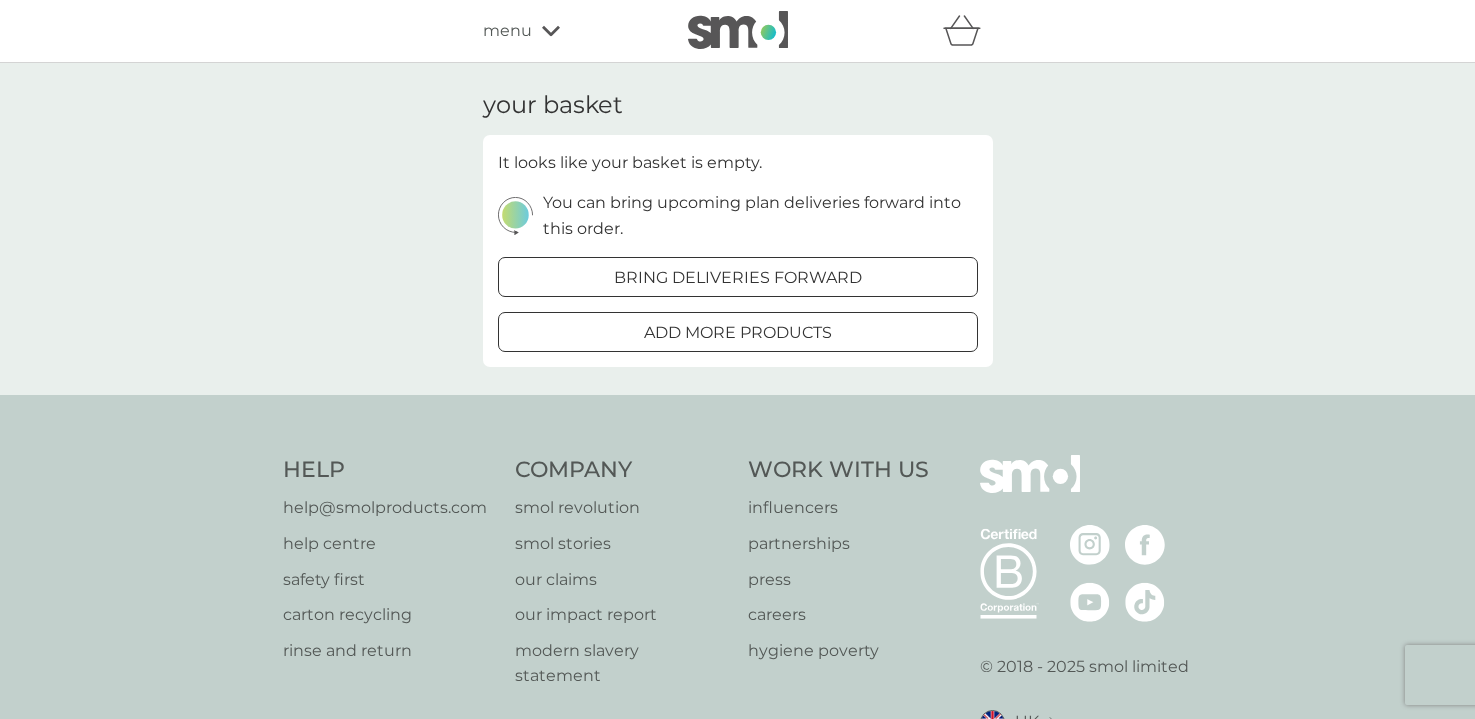 click at bounding box center (738, 30) 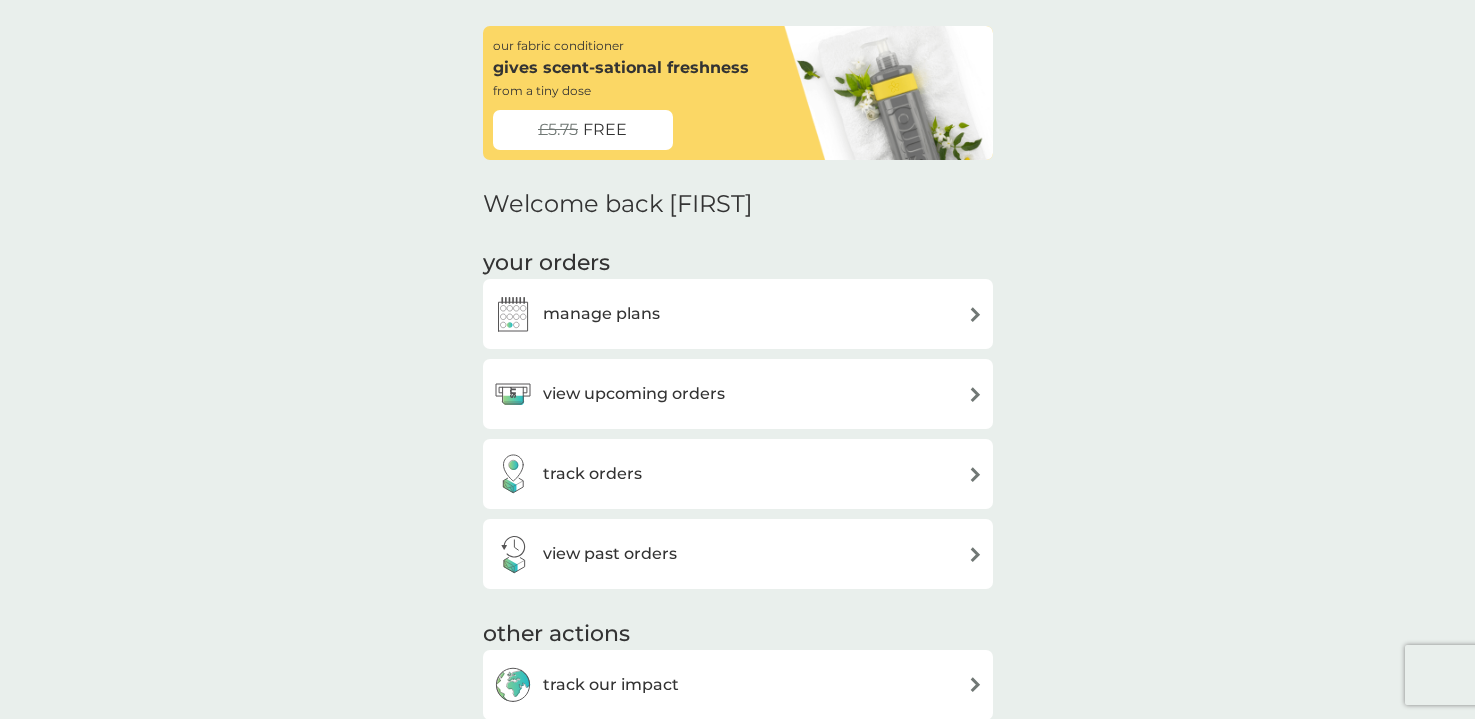 scroll, scrollTop: 100, scrollLeft: 0, axis: vertical 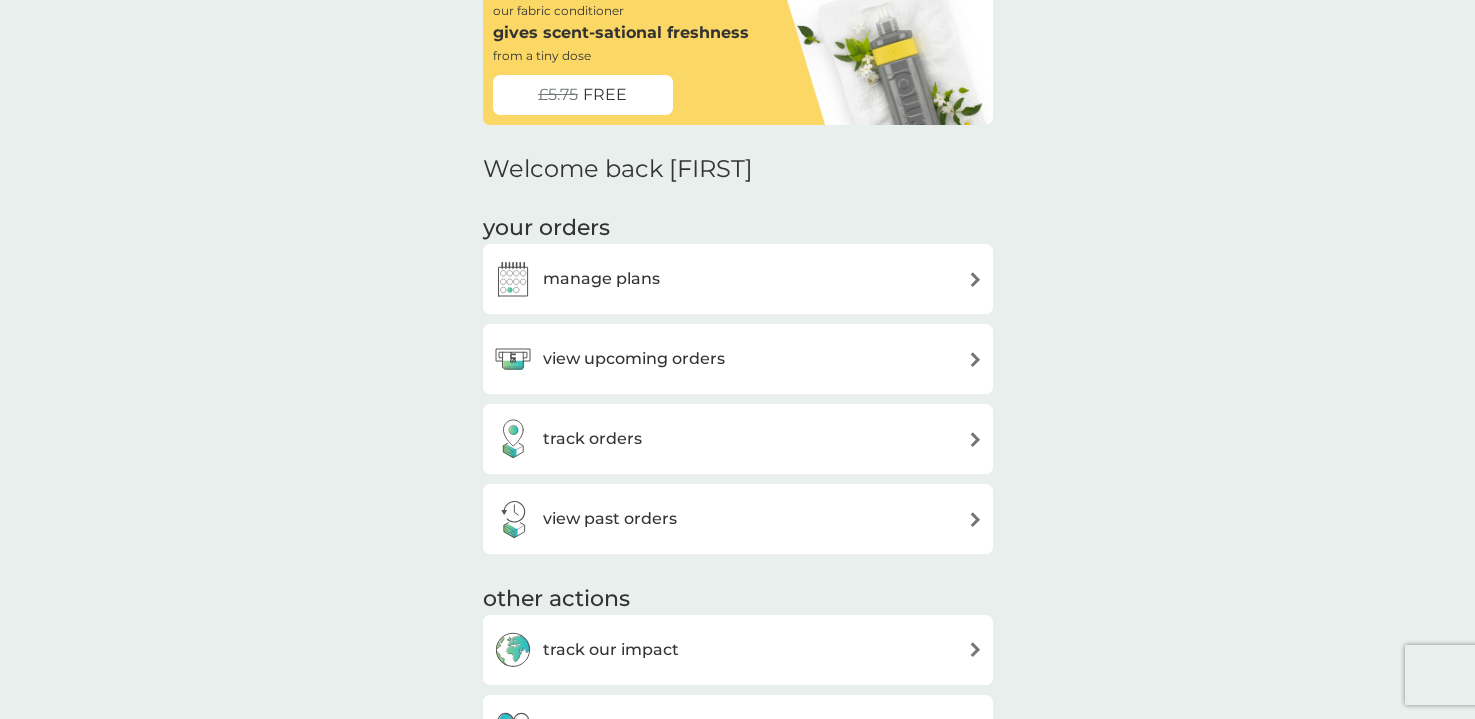 click on "view upcoming orders" at bounding box center (738, 359) 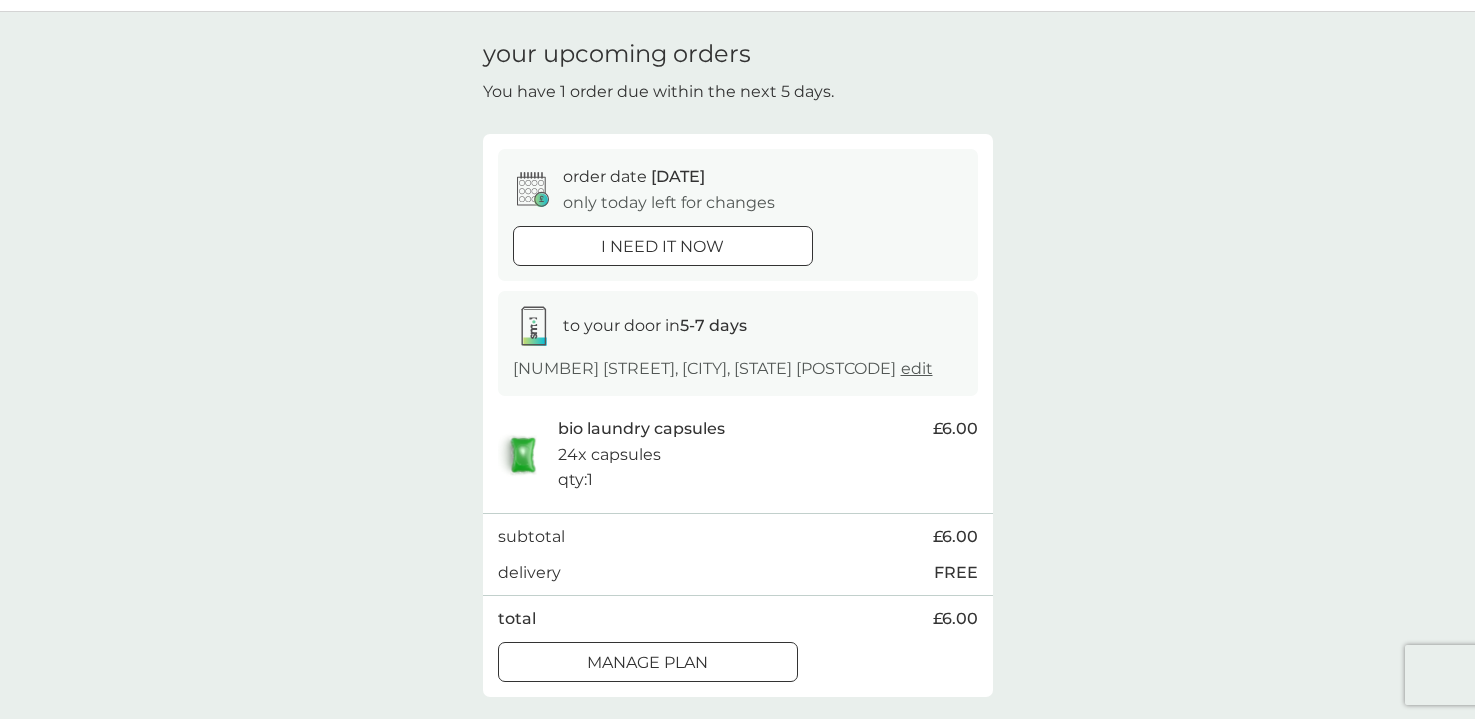 scroll, scrollTop: 100, scrollLeft: 0, axis: vertical 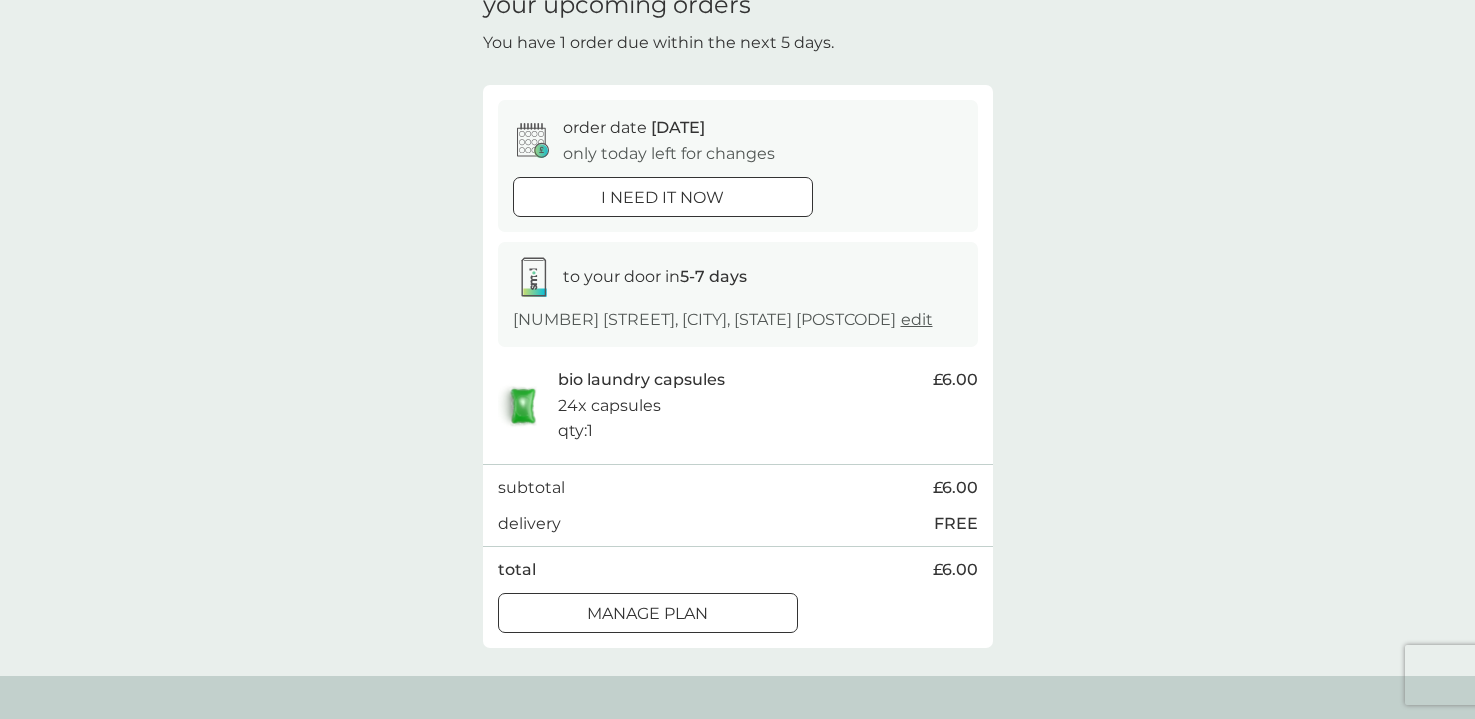 click at bounding box center (663, 197) 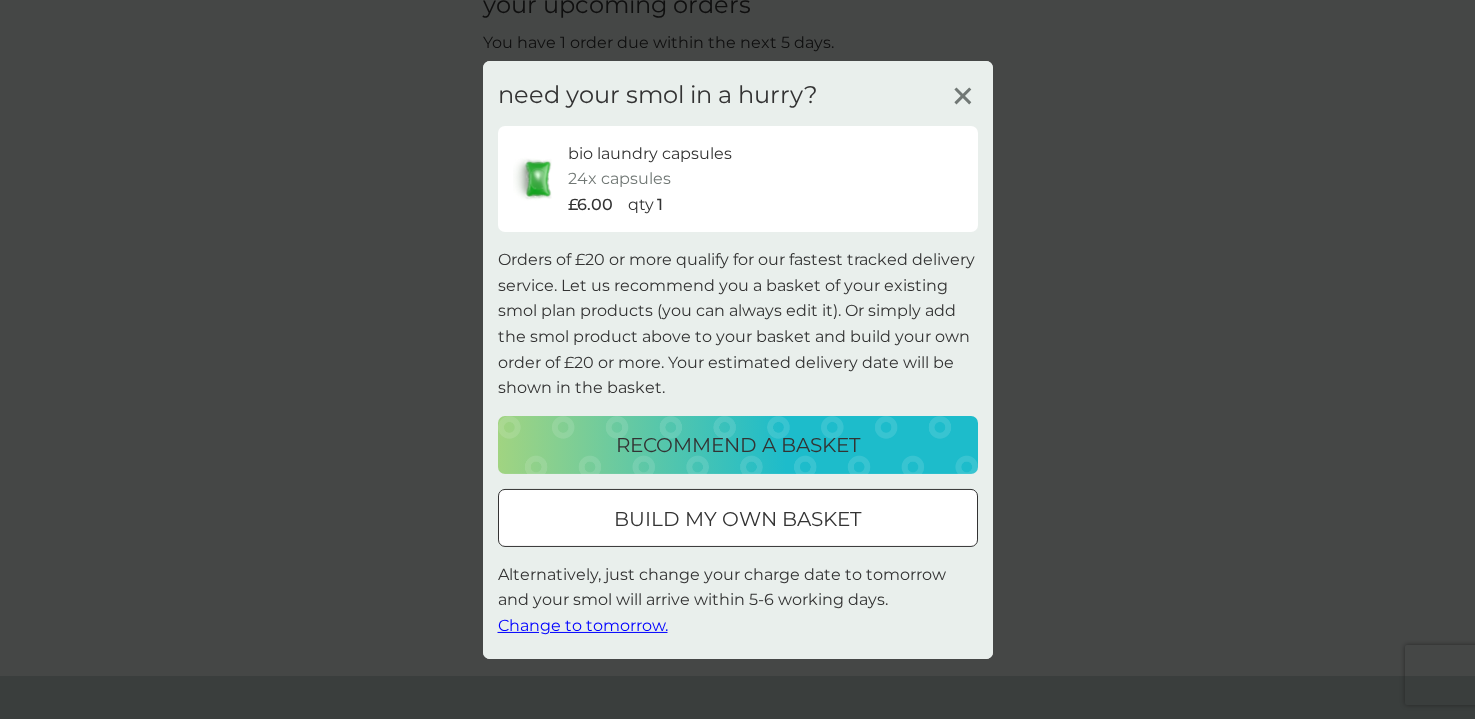 click 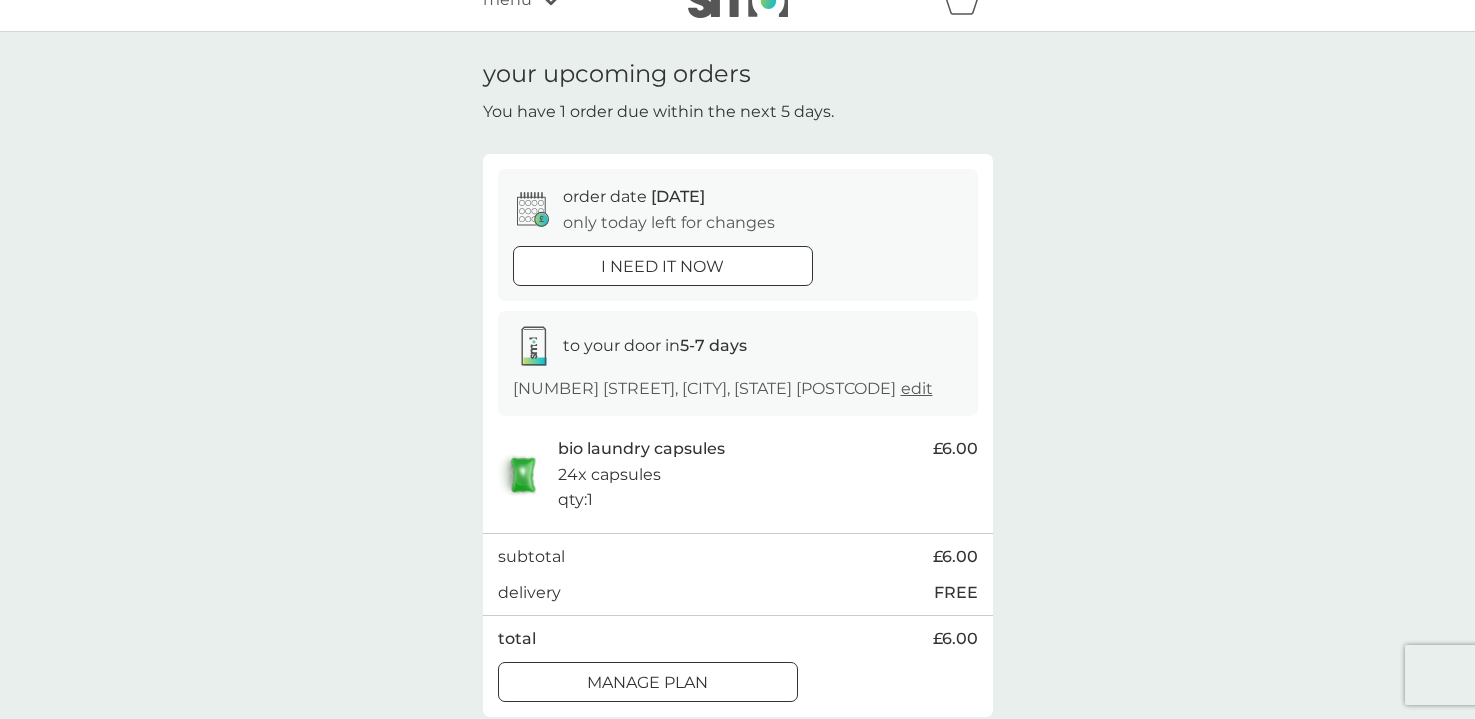 scroll, scrollTop: 0, scrollLeft: 0, axis: both 